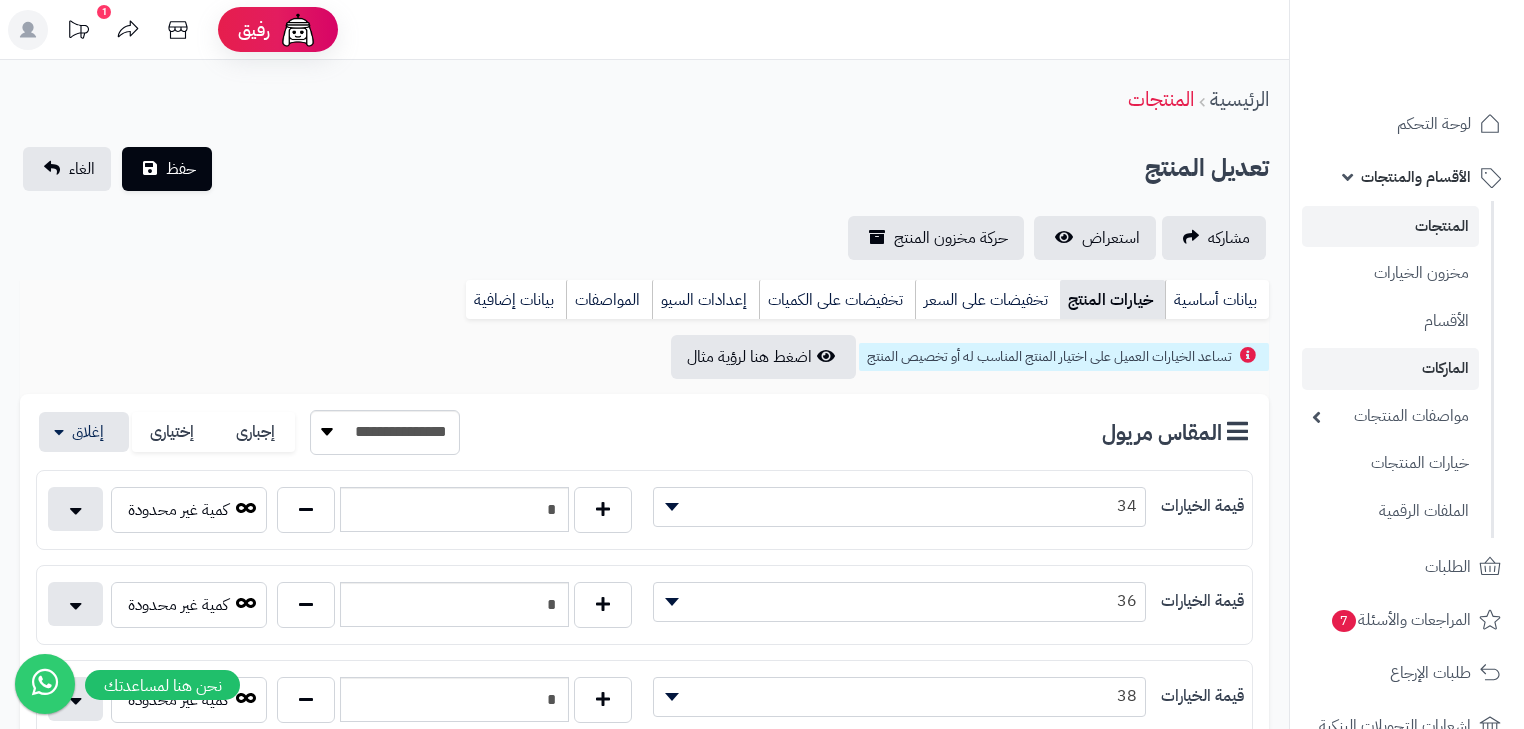 scroll, scrollTop: 0, scrollLeft: 0, axis: both 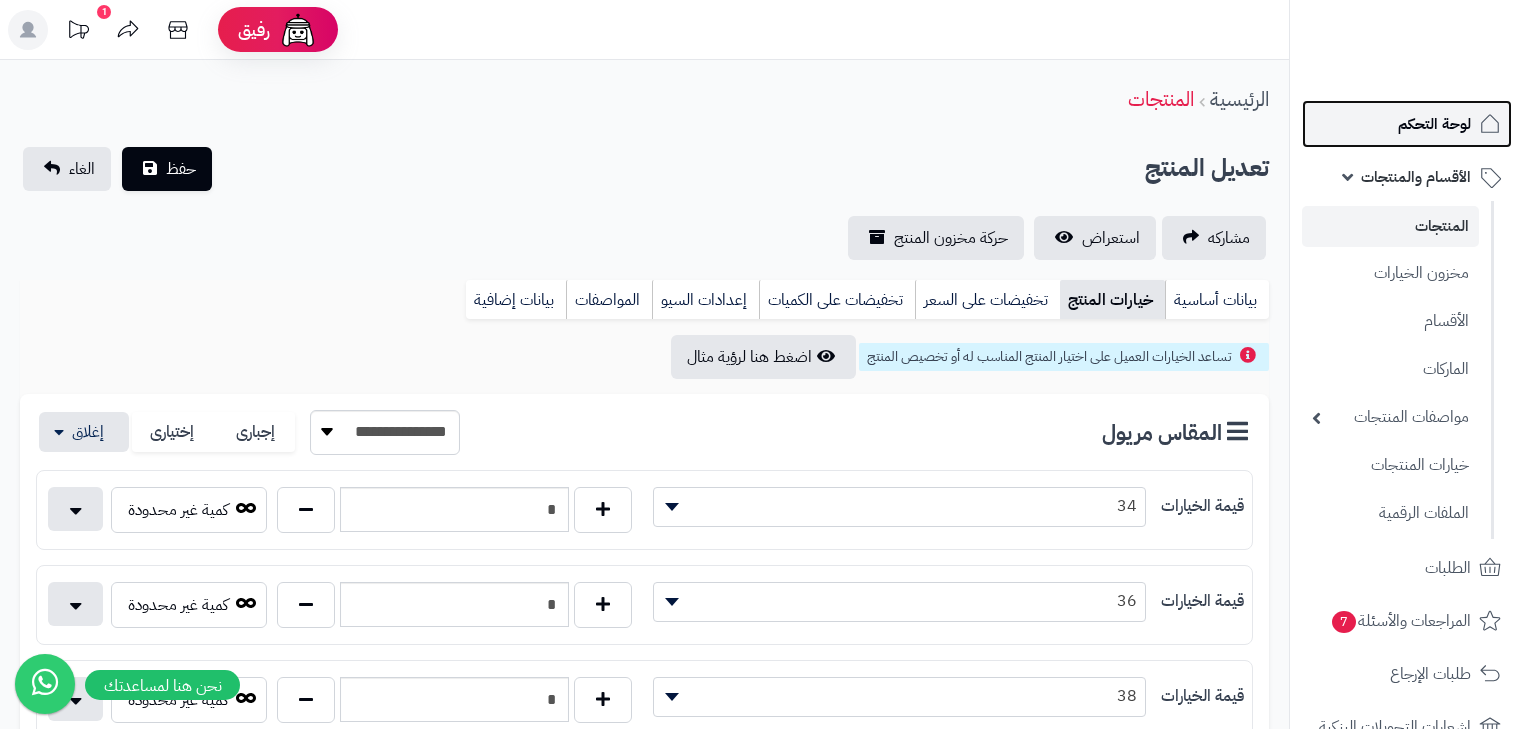 click on "لوحة التحكم" at bounding box center [1434, 124] 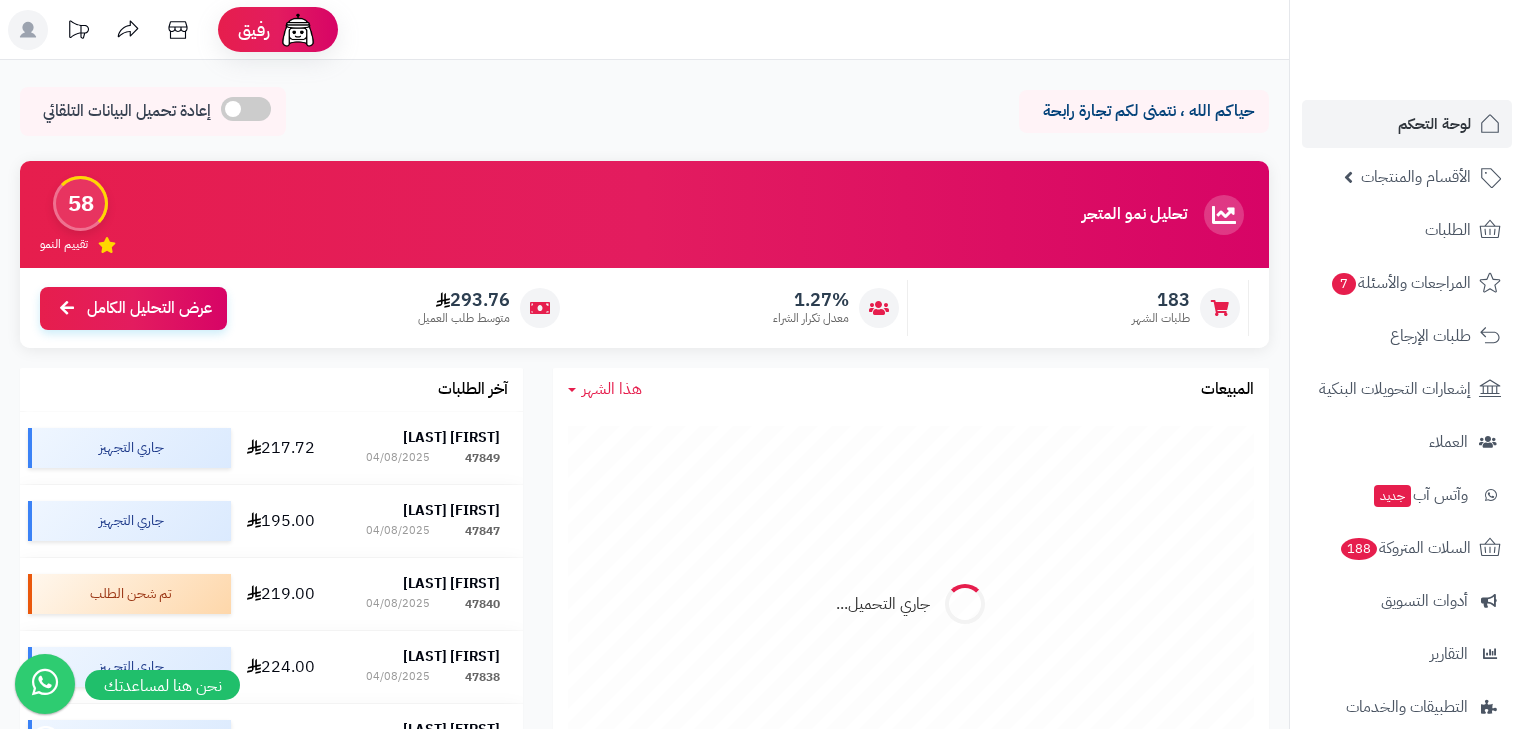 scroll, scrollTop: 0, scrollLeft: 0, axis: both 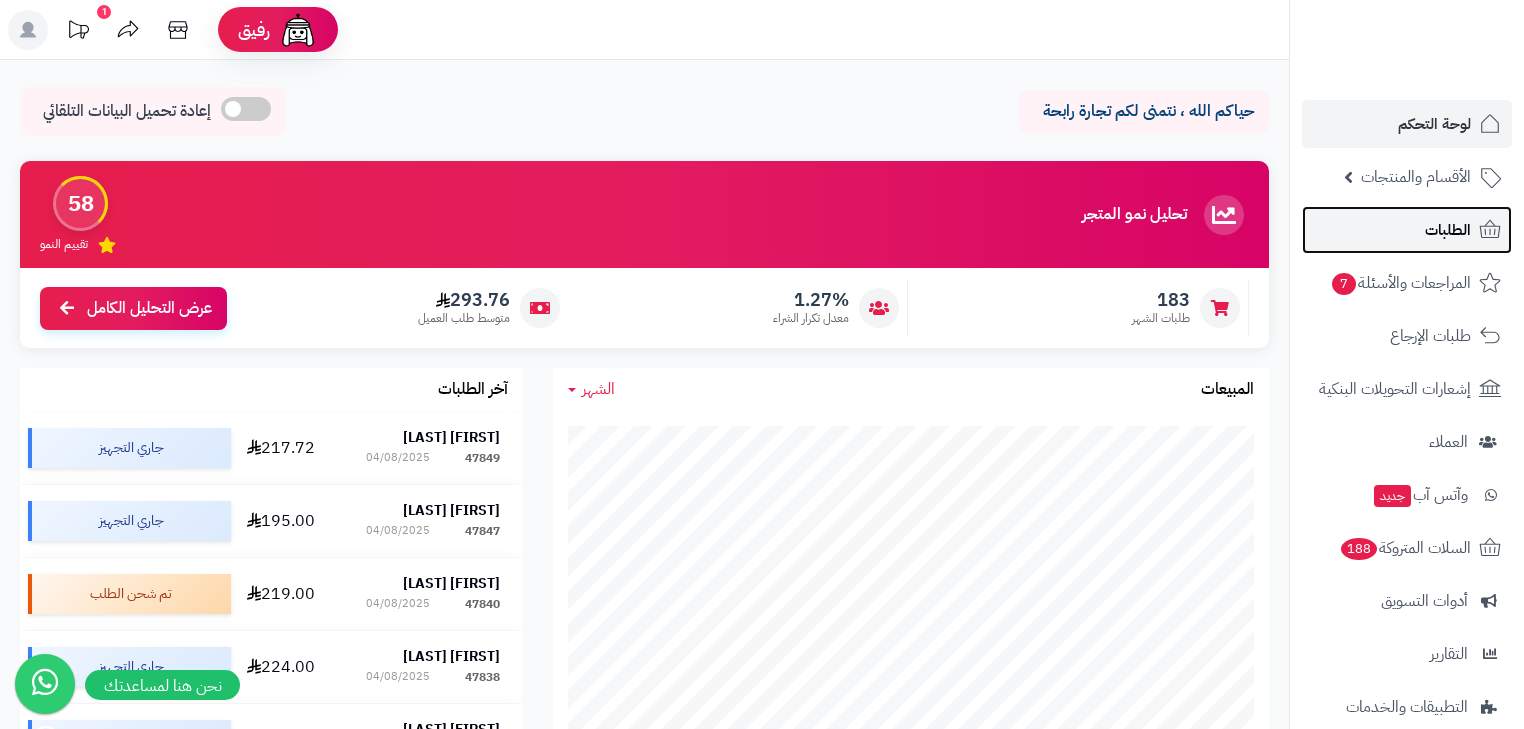 click on "الطلبات" at bounding box center [1407, 230] 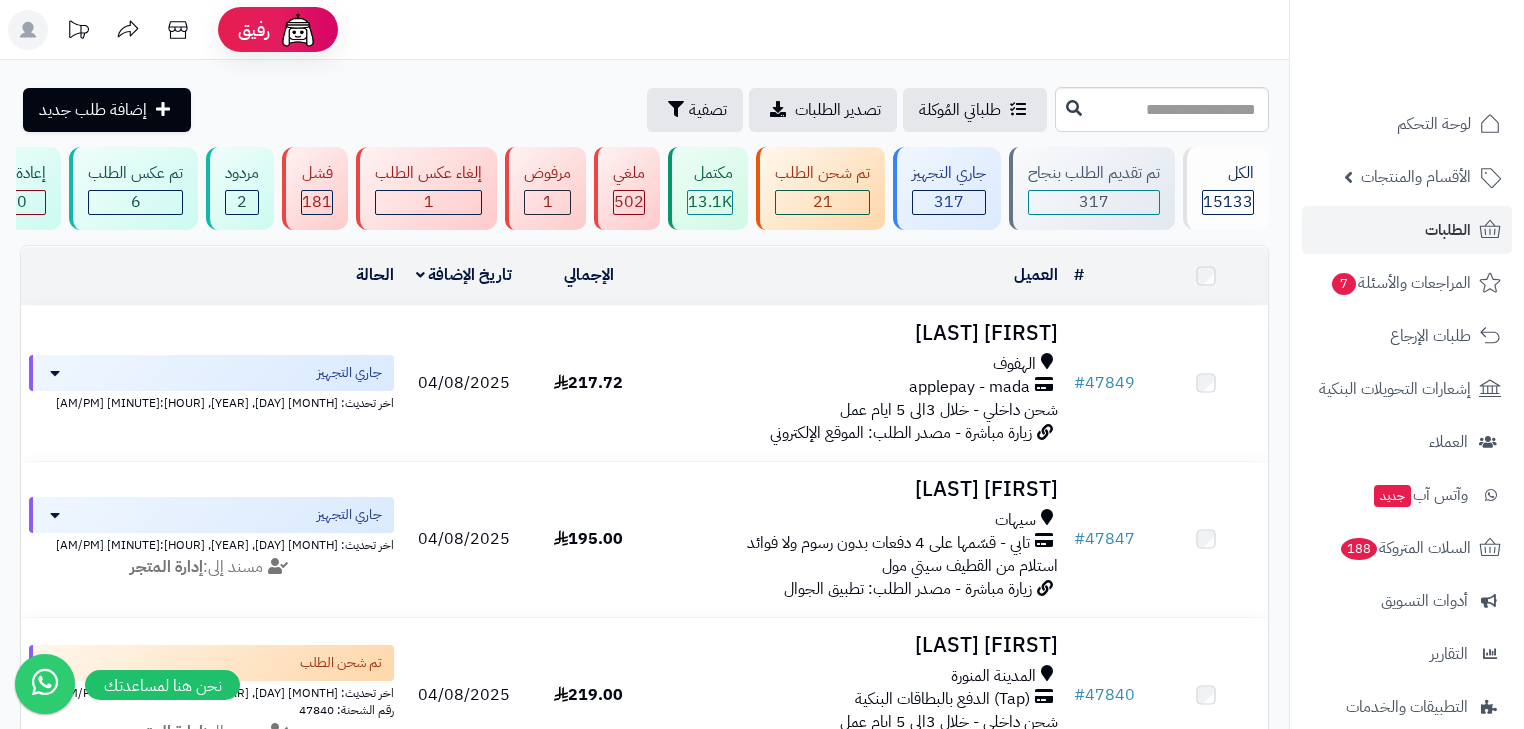 scroll, scrollTop: 0, scrollLeft: 0, axis: both 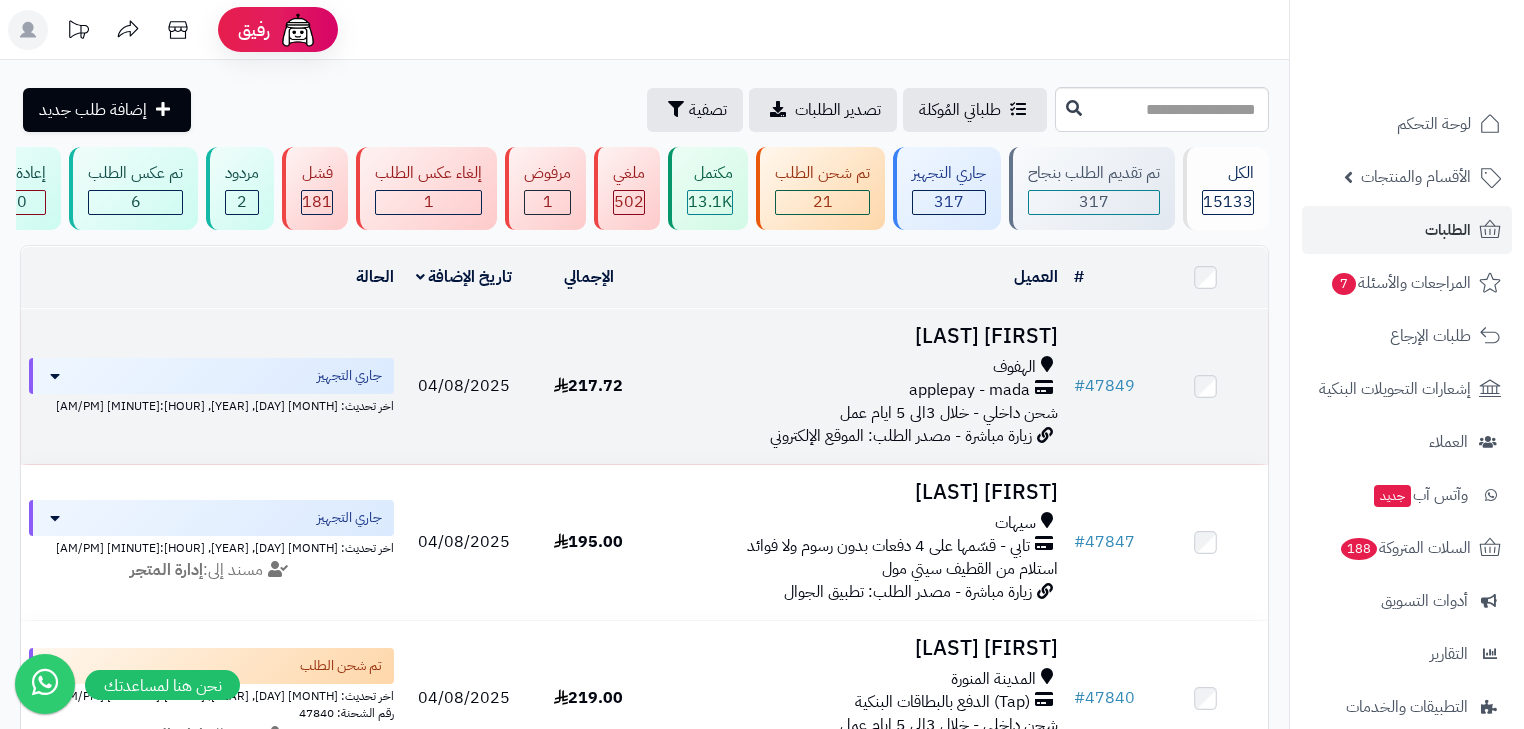 click on "[FIRST] [LAST]" at bounding box center [858, 336] 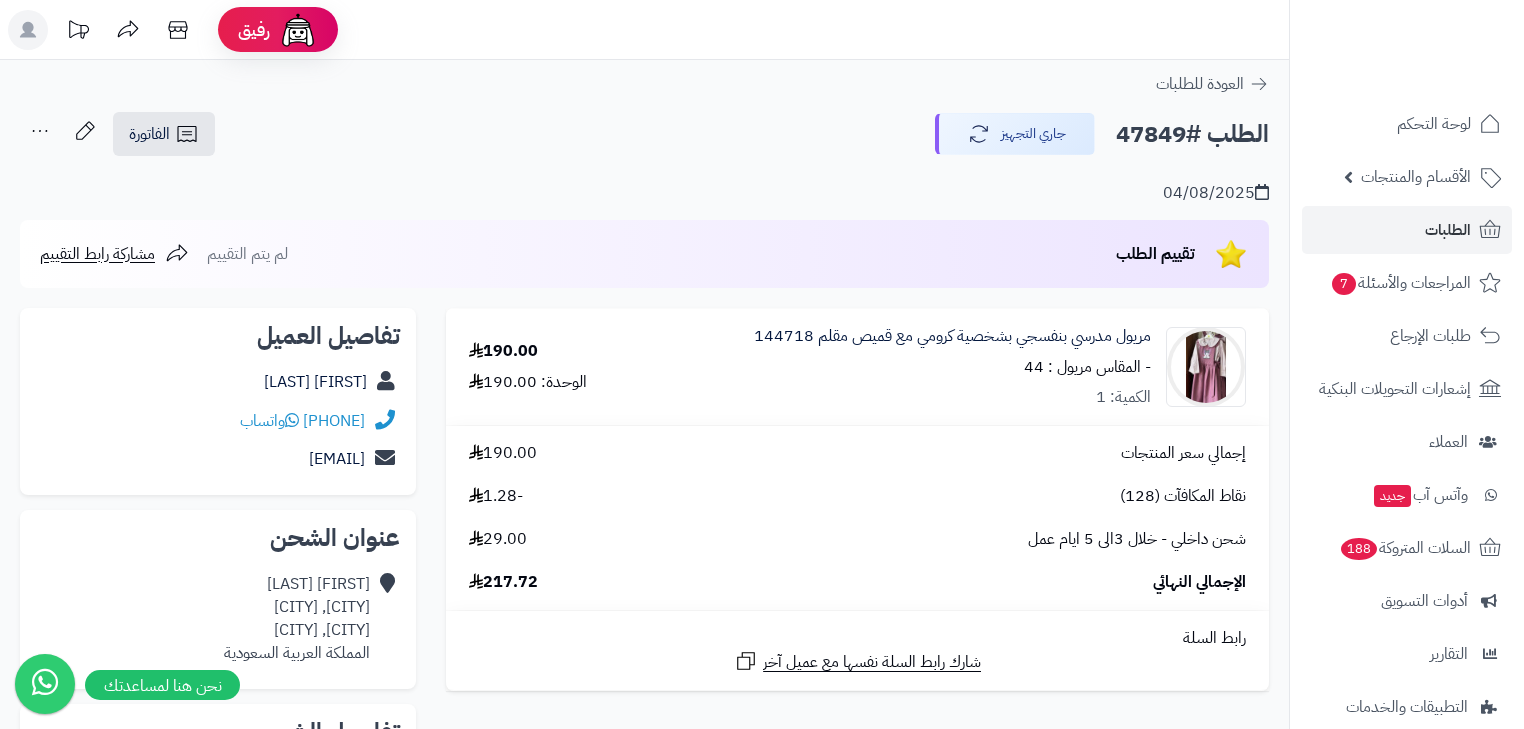 scroll, scrollTop: 0, scrollLeft: 0, axis: both 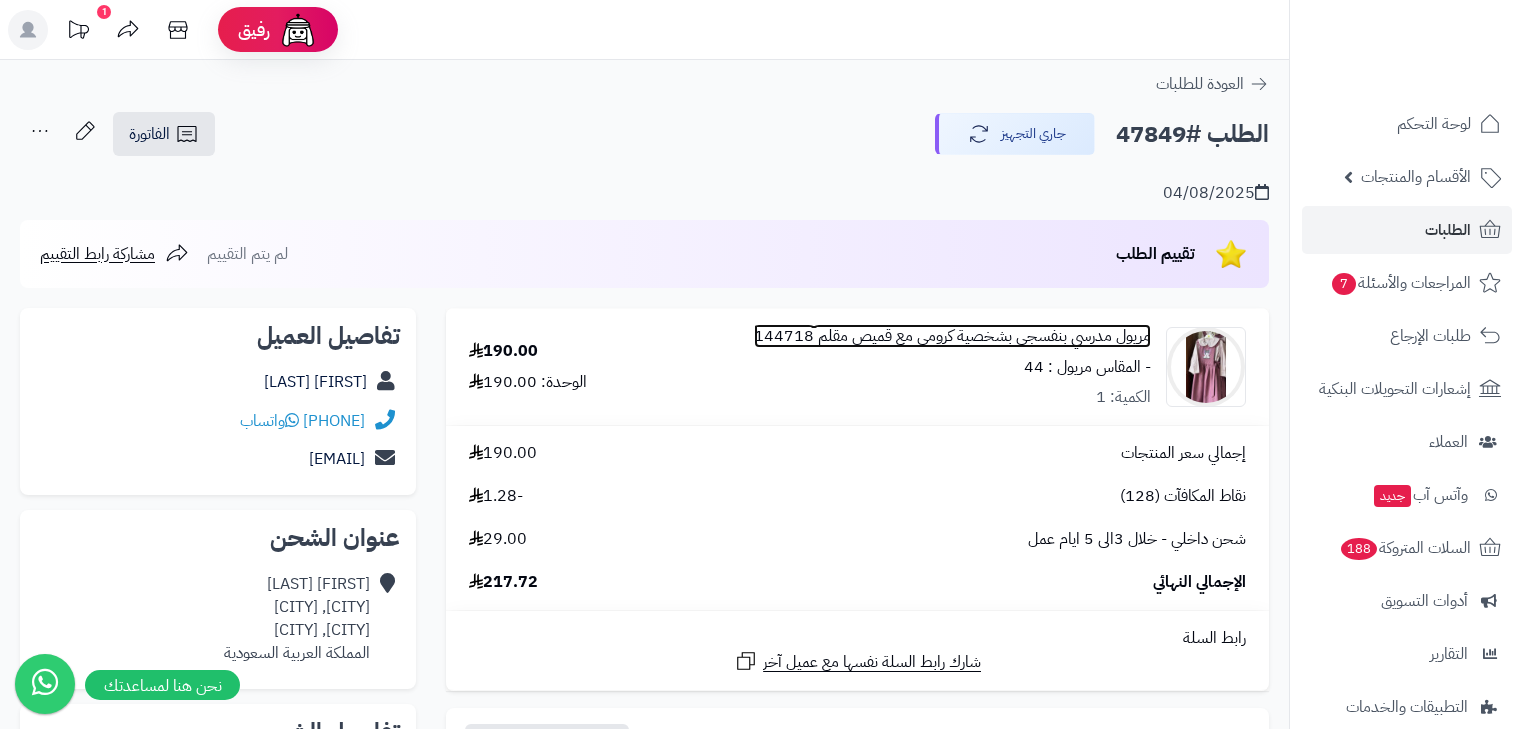 click on "مريول مدرسي بنفسجي بشخصية كرومي مع قميص مقلم 144718" at bounding box center (952, 336) 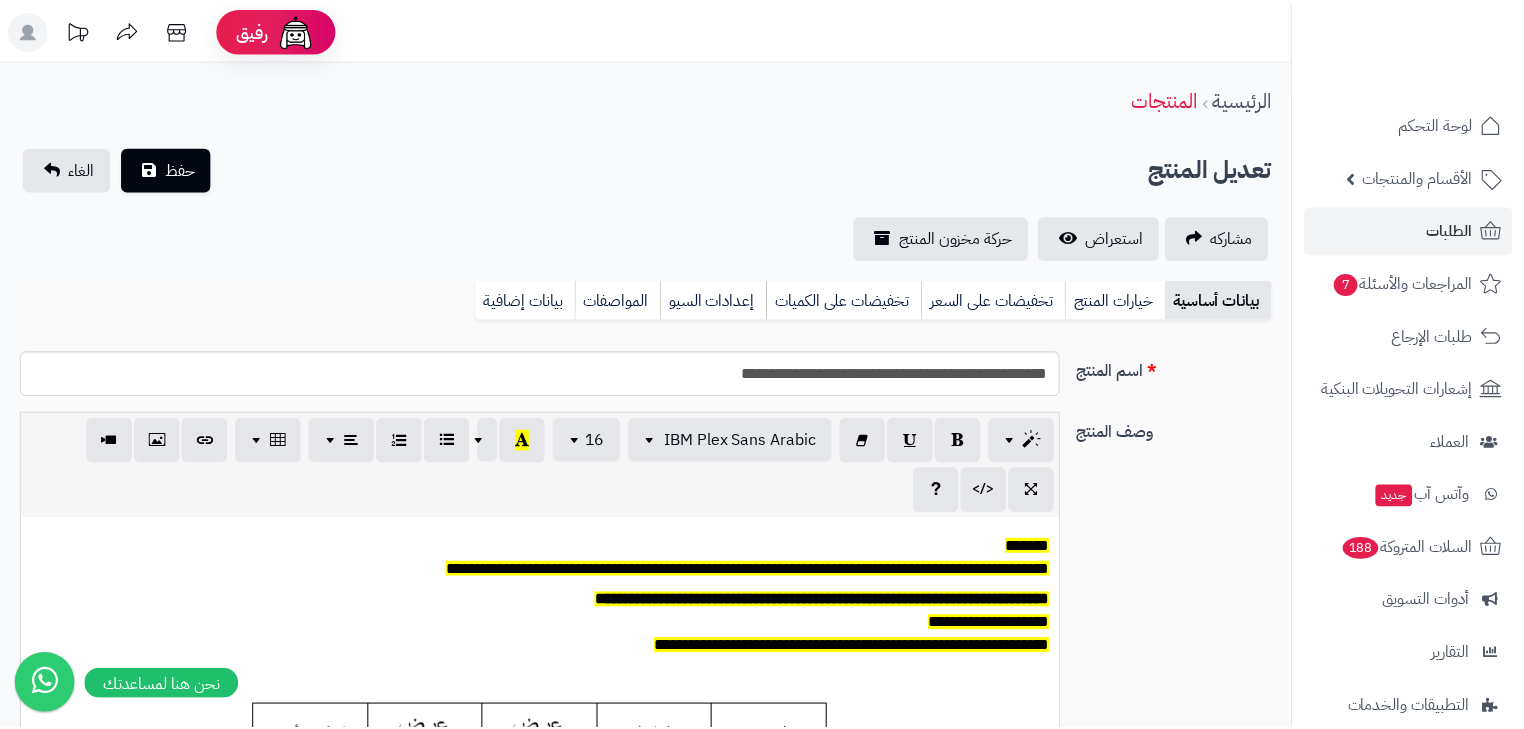 scroll, scrollTop: 0, scrollLeft: 0, axis: both 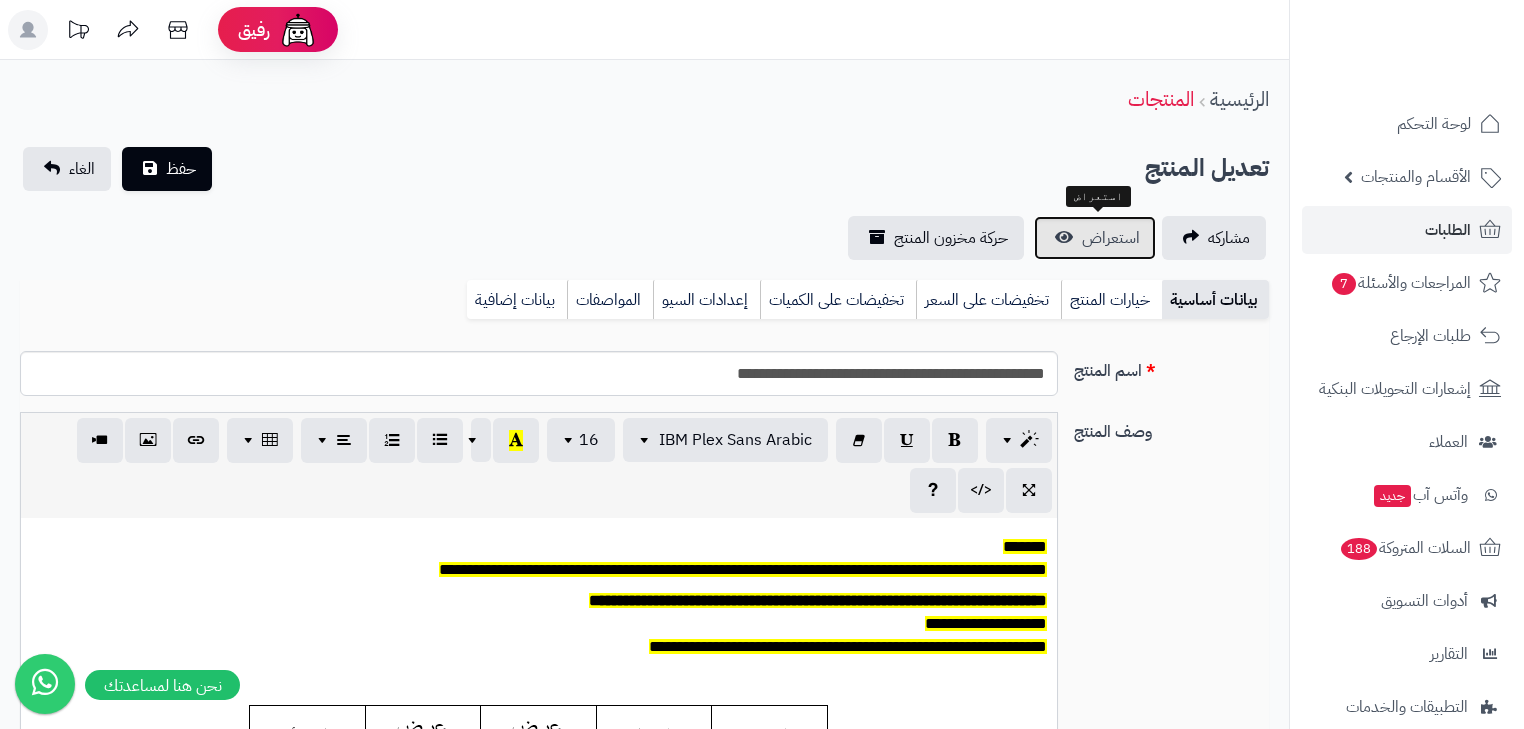 click on "استعراض" at bounding box center (1095, 238) 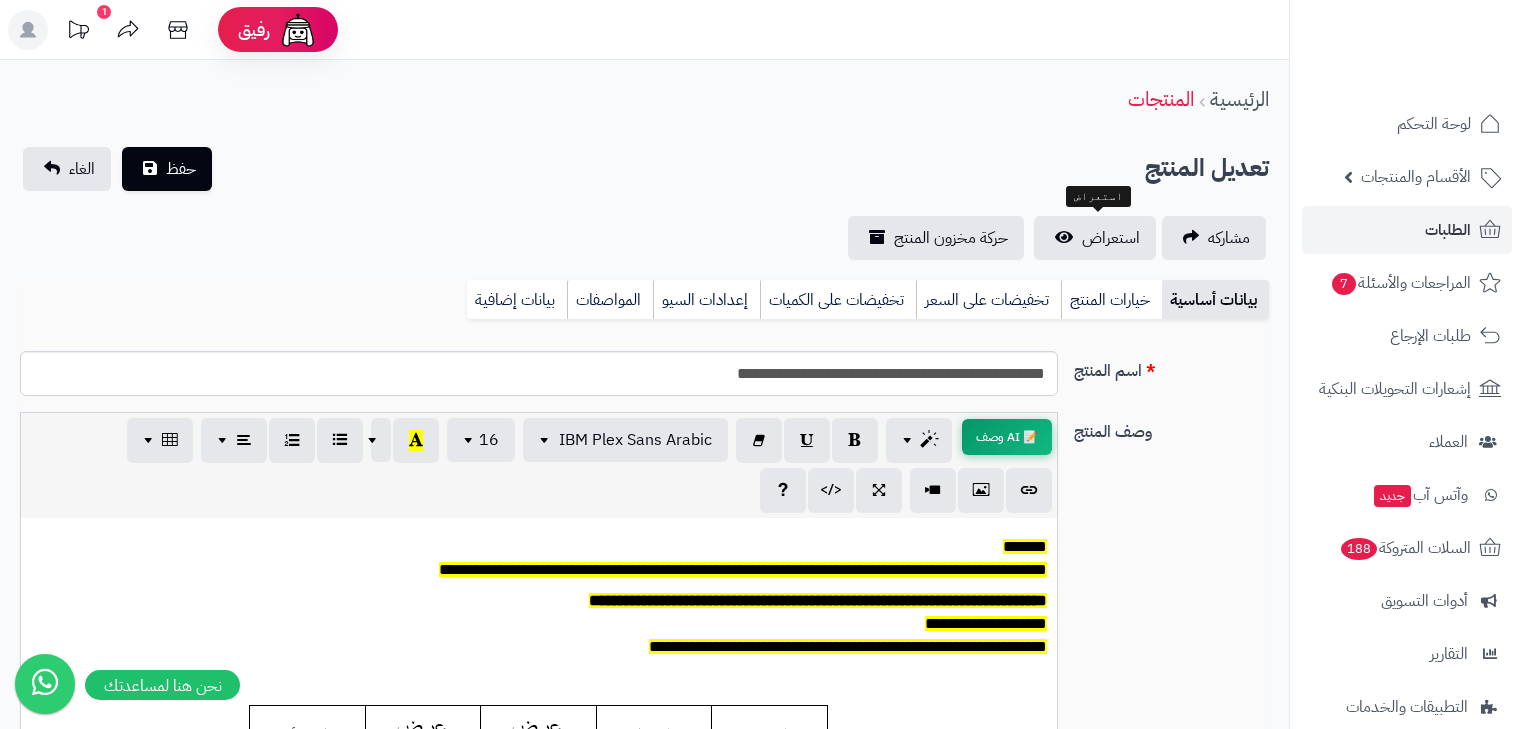 click on "📝 AI وصف" at bounding box center (1007, 437) 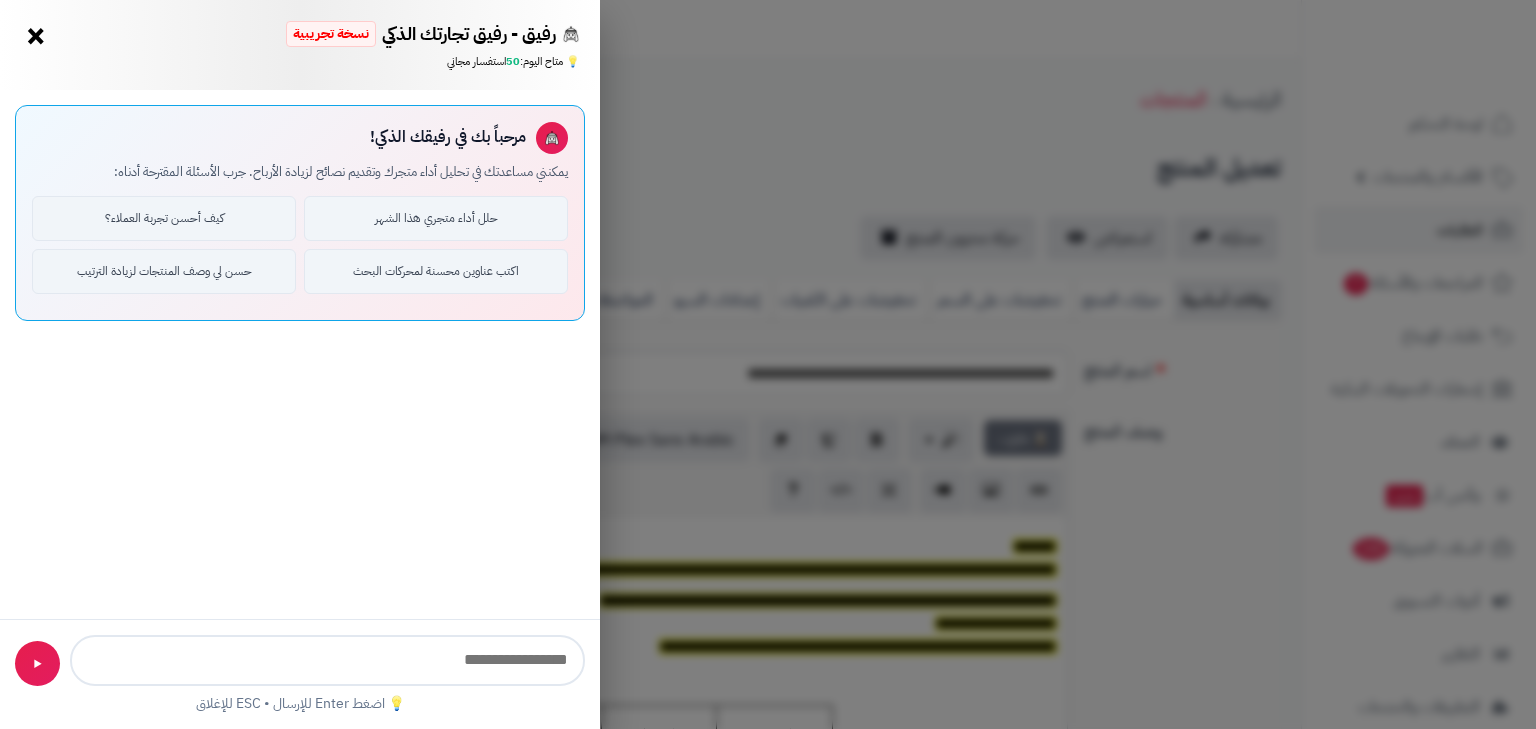 type on "**********" 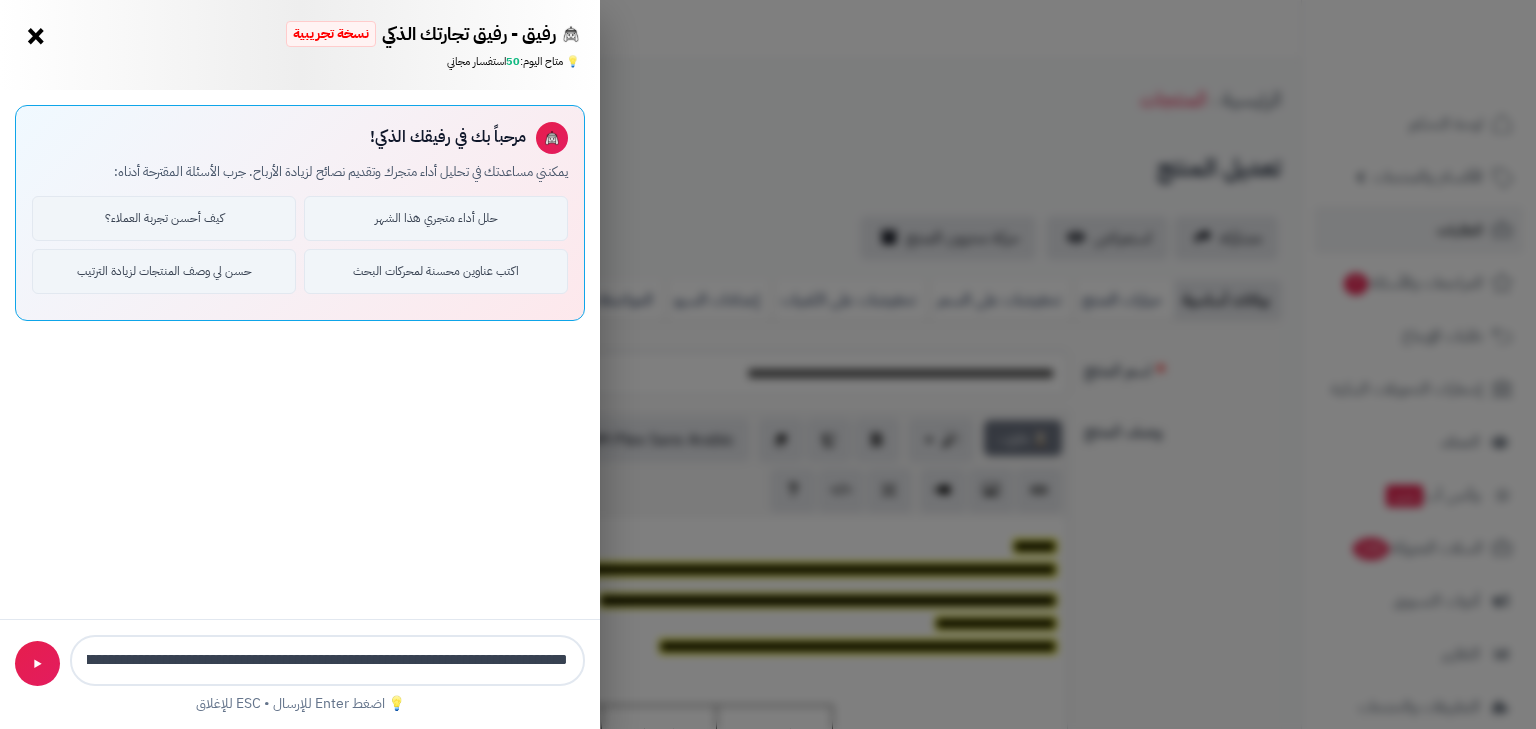scroll, scrollTop: 0, scrollLeft: -265, axis: horizontal 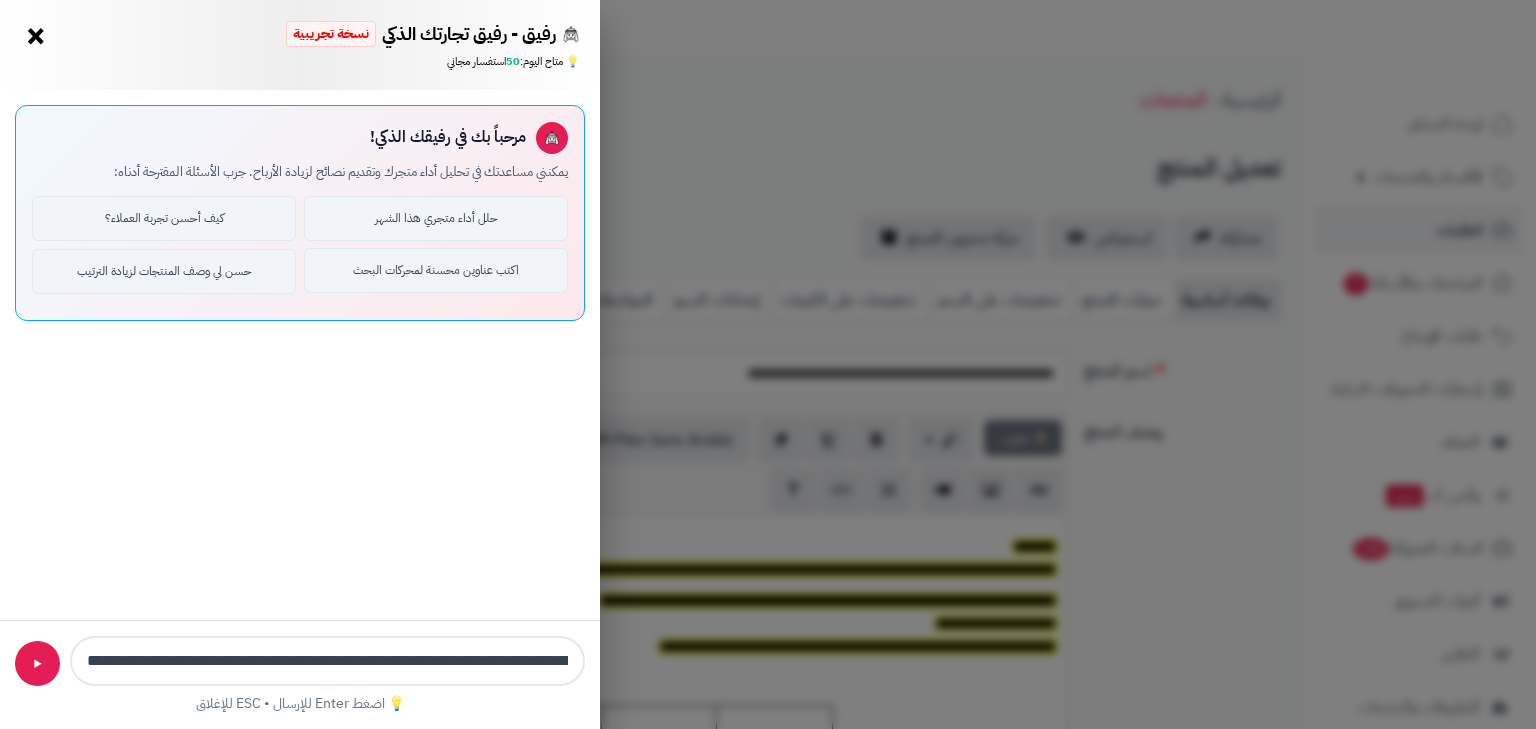 type 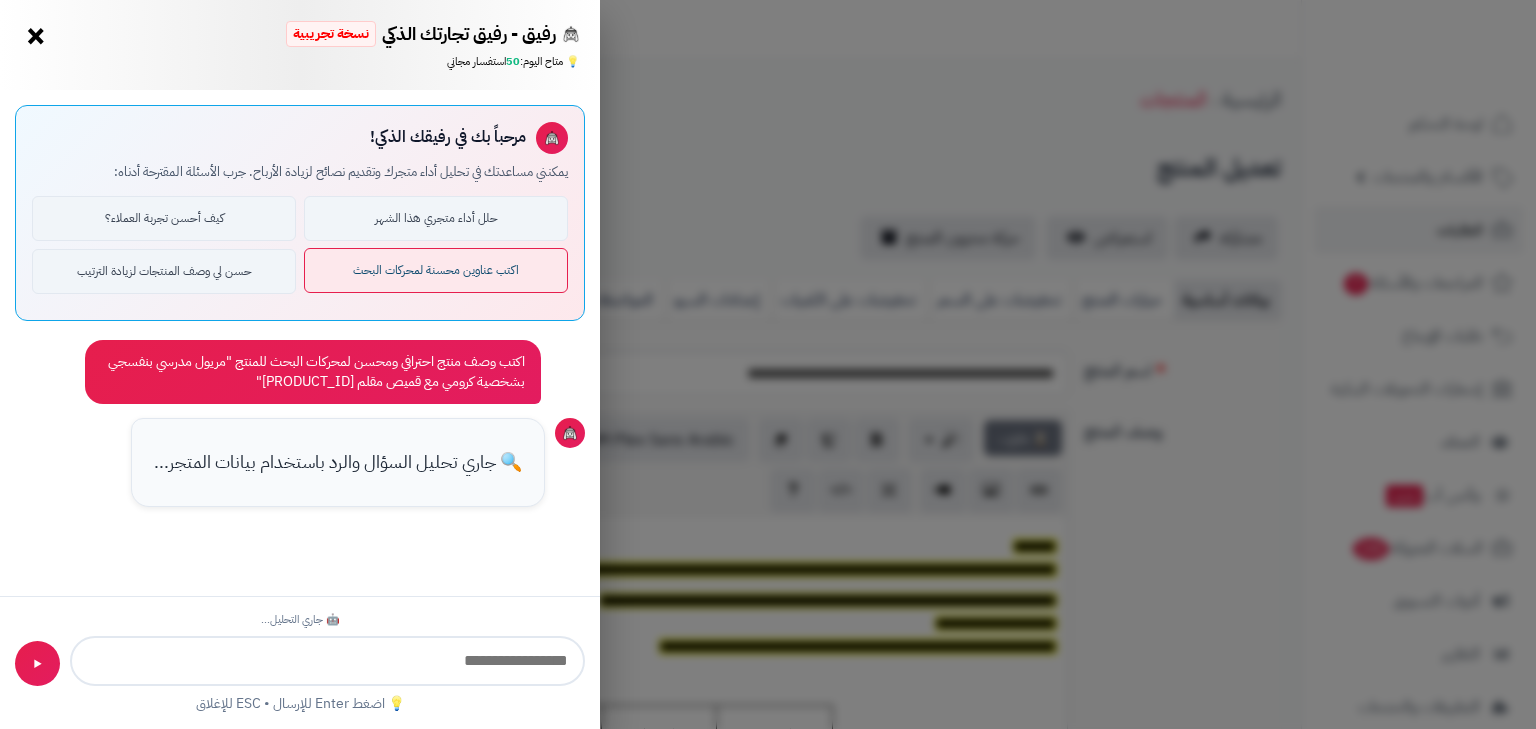 scroll, scrollTop: 0, scrollLeft: 0, axis: both 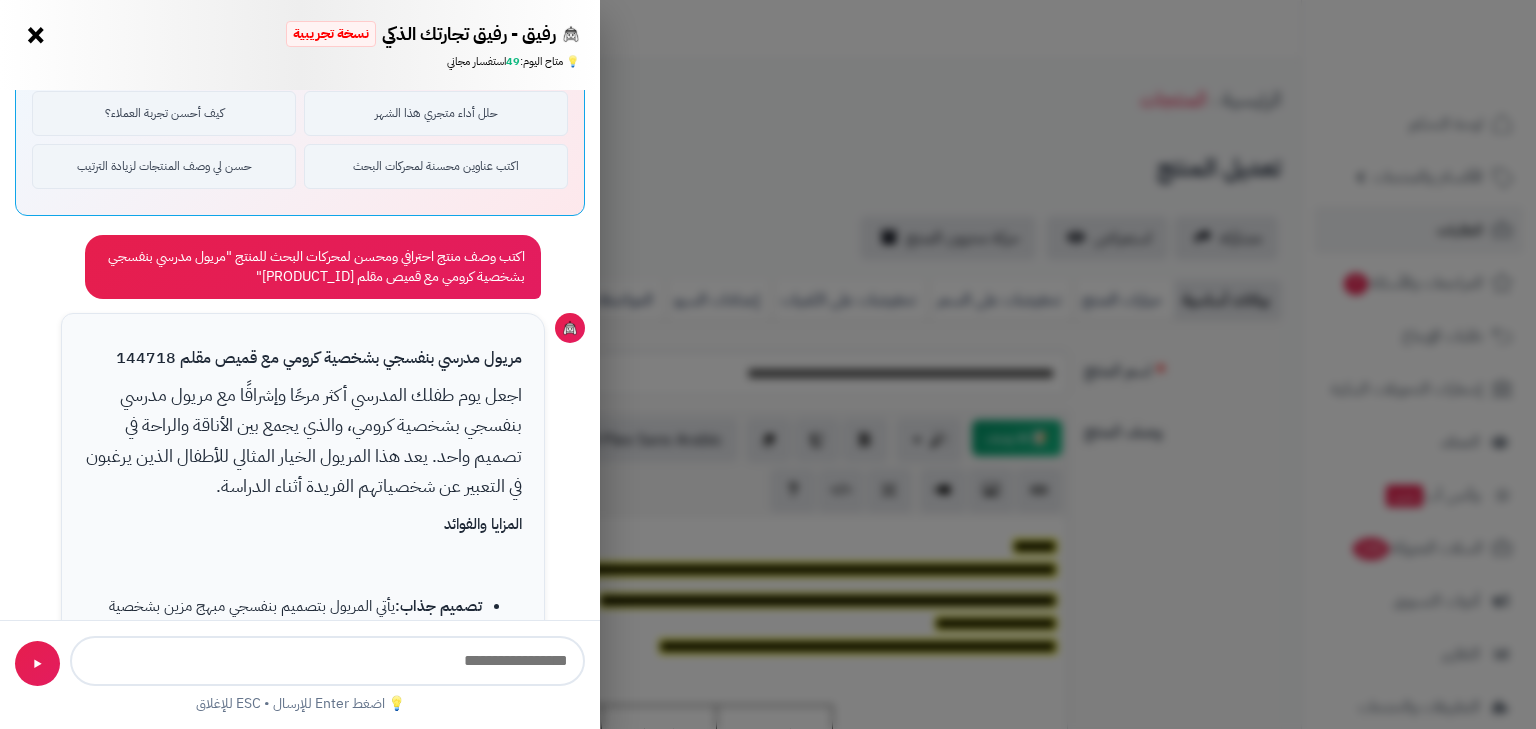 click on "×" at bounding box center (36, 35) 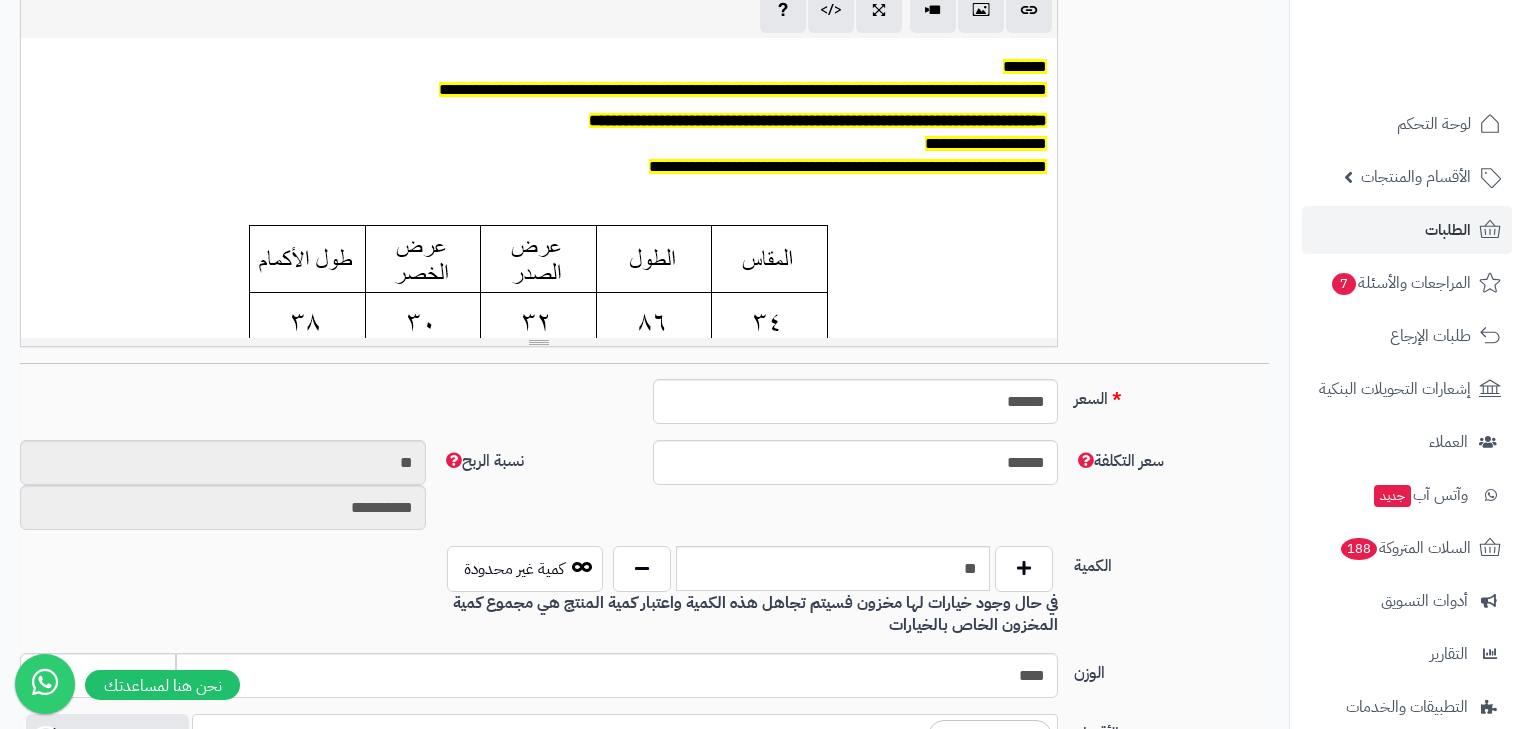 scroll, scrollTop: 400, scrollLeft: 0, axis: vertical 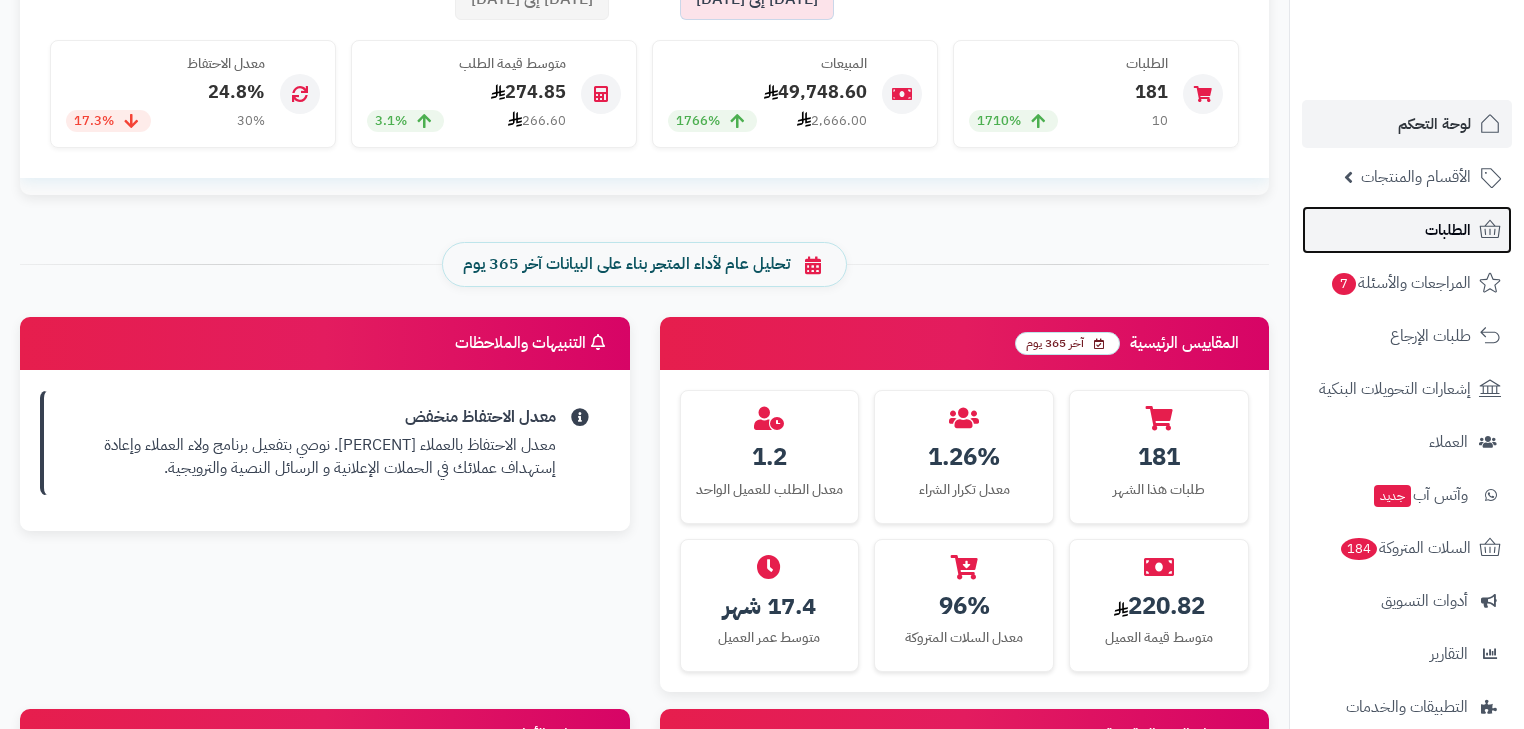 click on "الطلبات" at bounding box center (1407, 230) 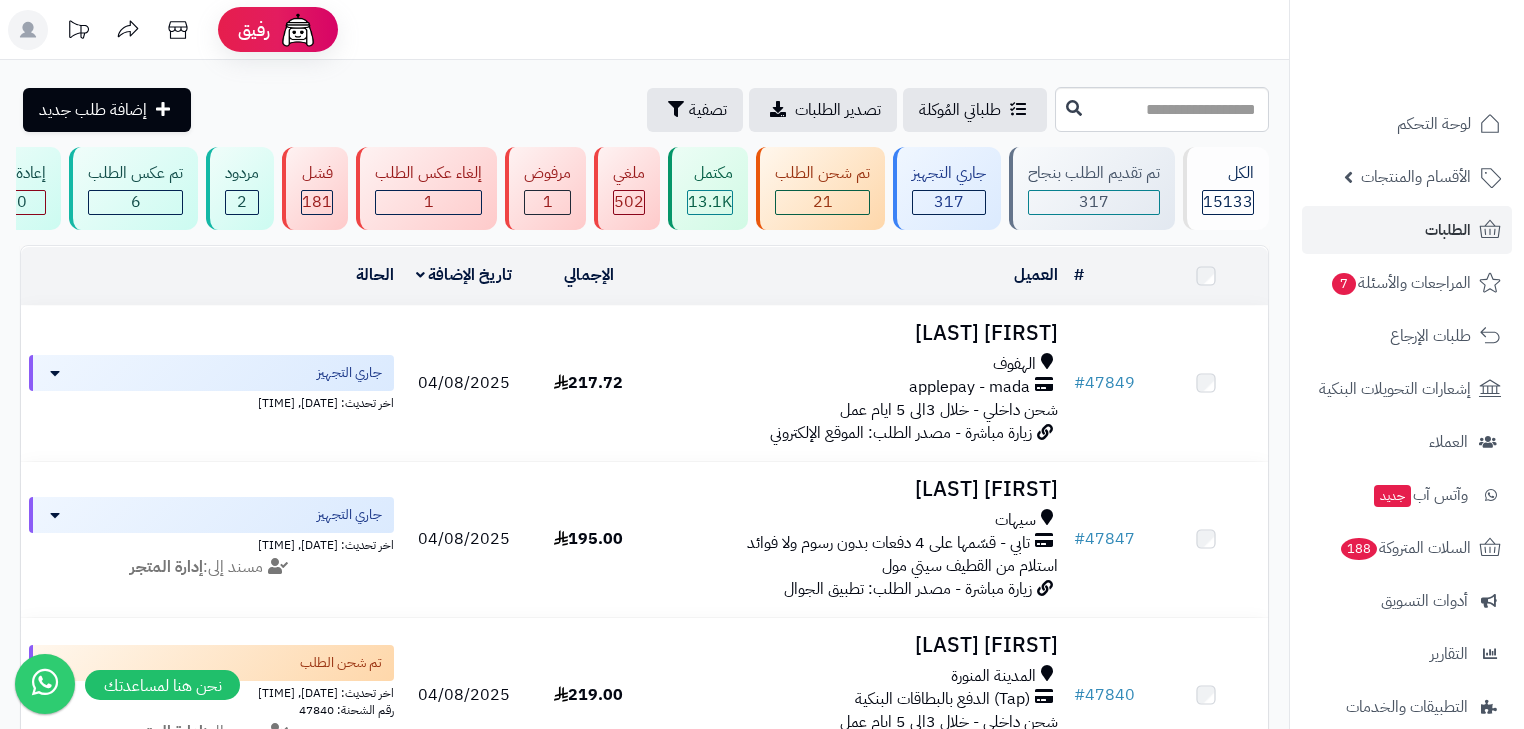 scroll, scrollTop: 0, scrollLeft: 0, axis: both 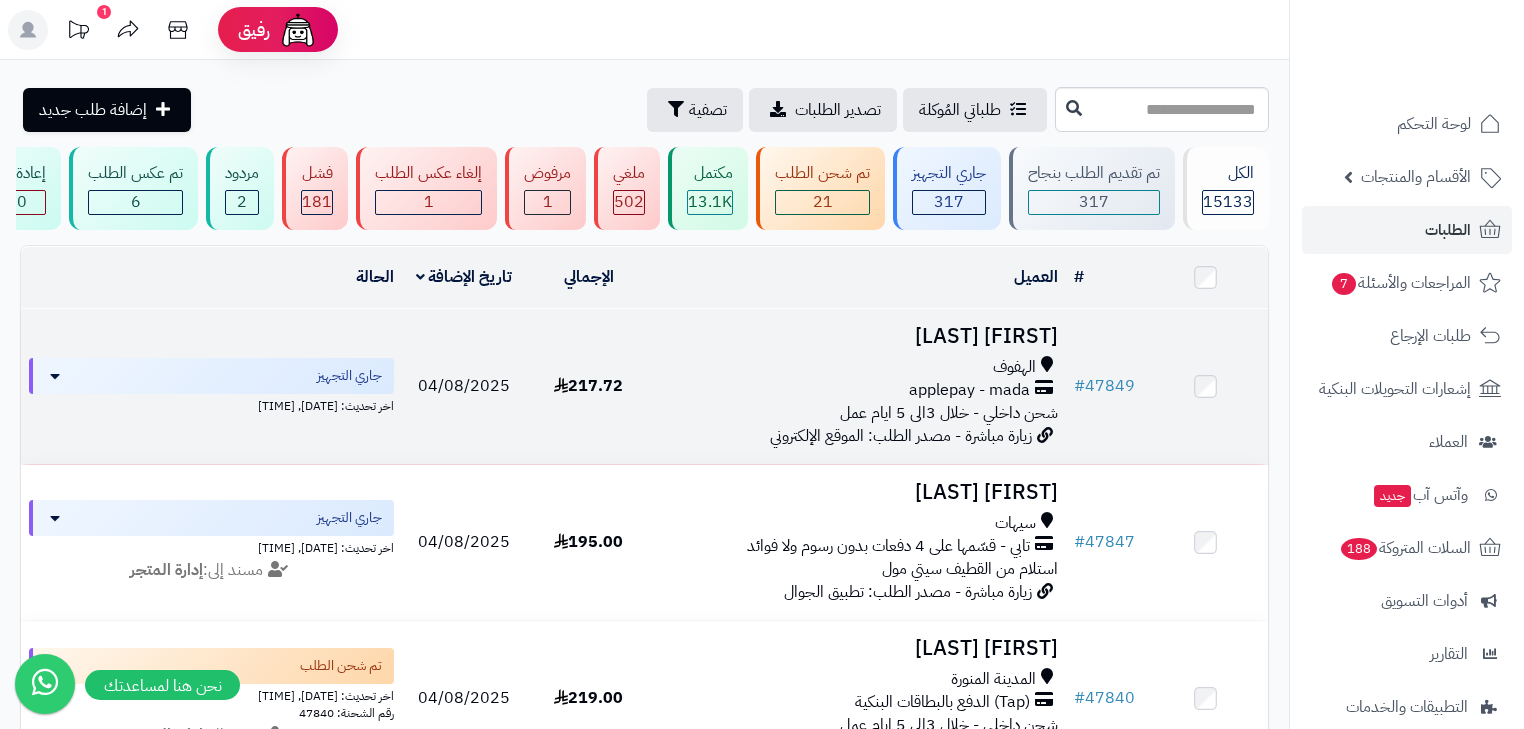 click on "[FIRST] [LAST]" at bounding box center (858, 336) 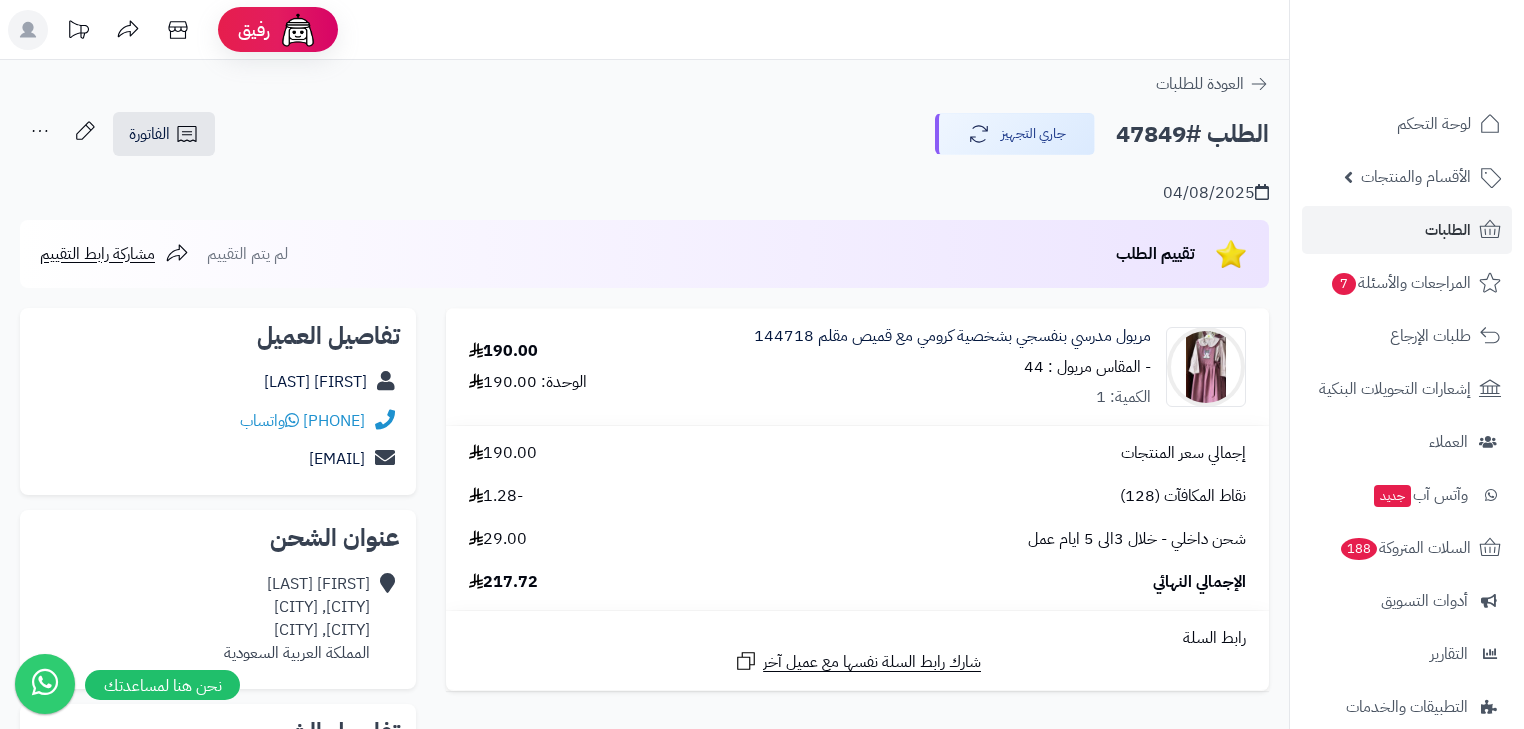 scroll, scrollTop: 0, scrollLeft: 0, axis: both 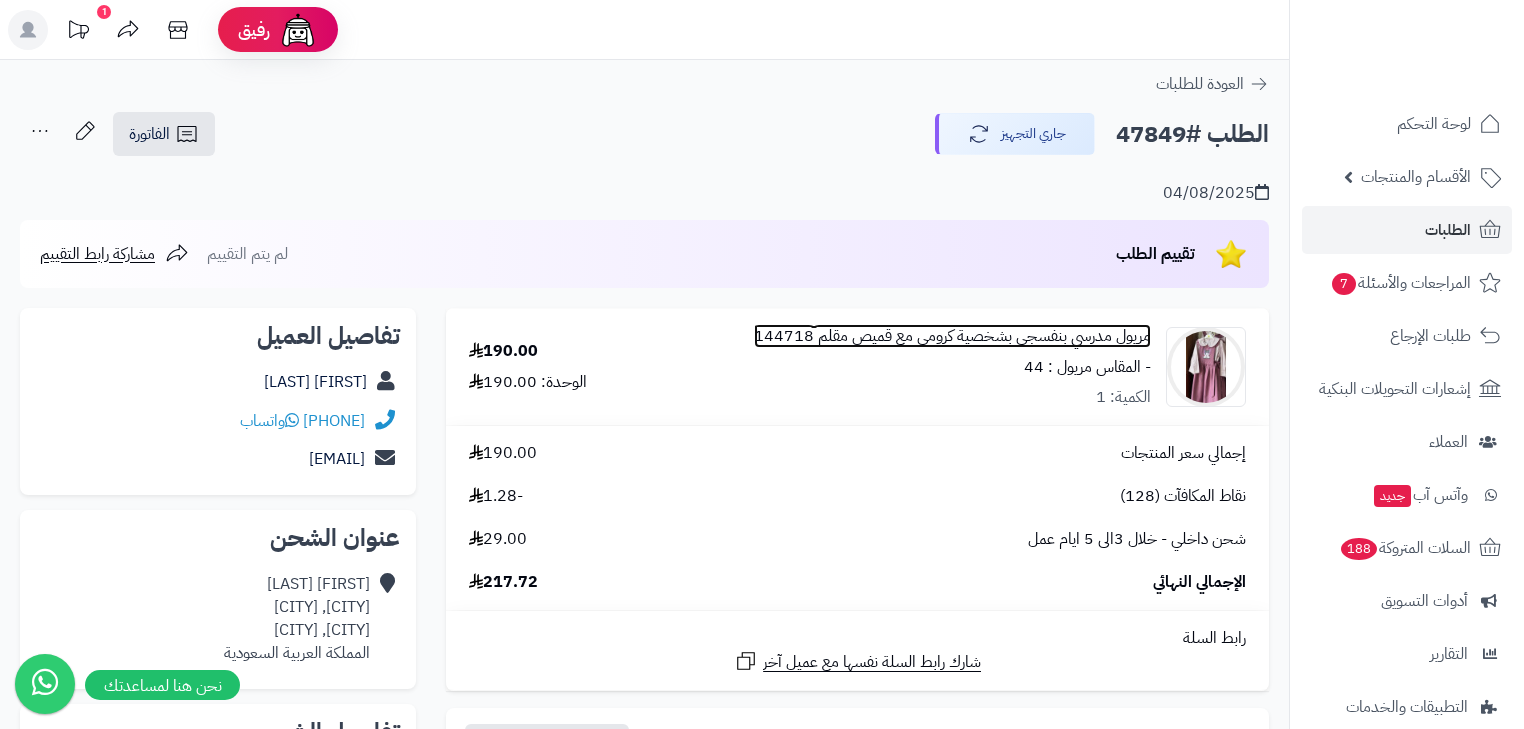 click on "مريول مدرسي بنفسجي بشخصية كرومي مع قميص مقلم 144718" at bounding box center (952, 336) 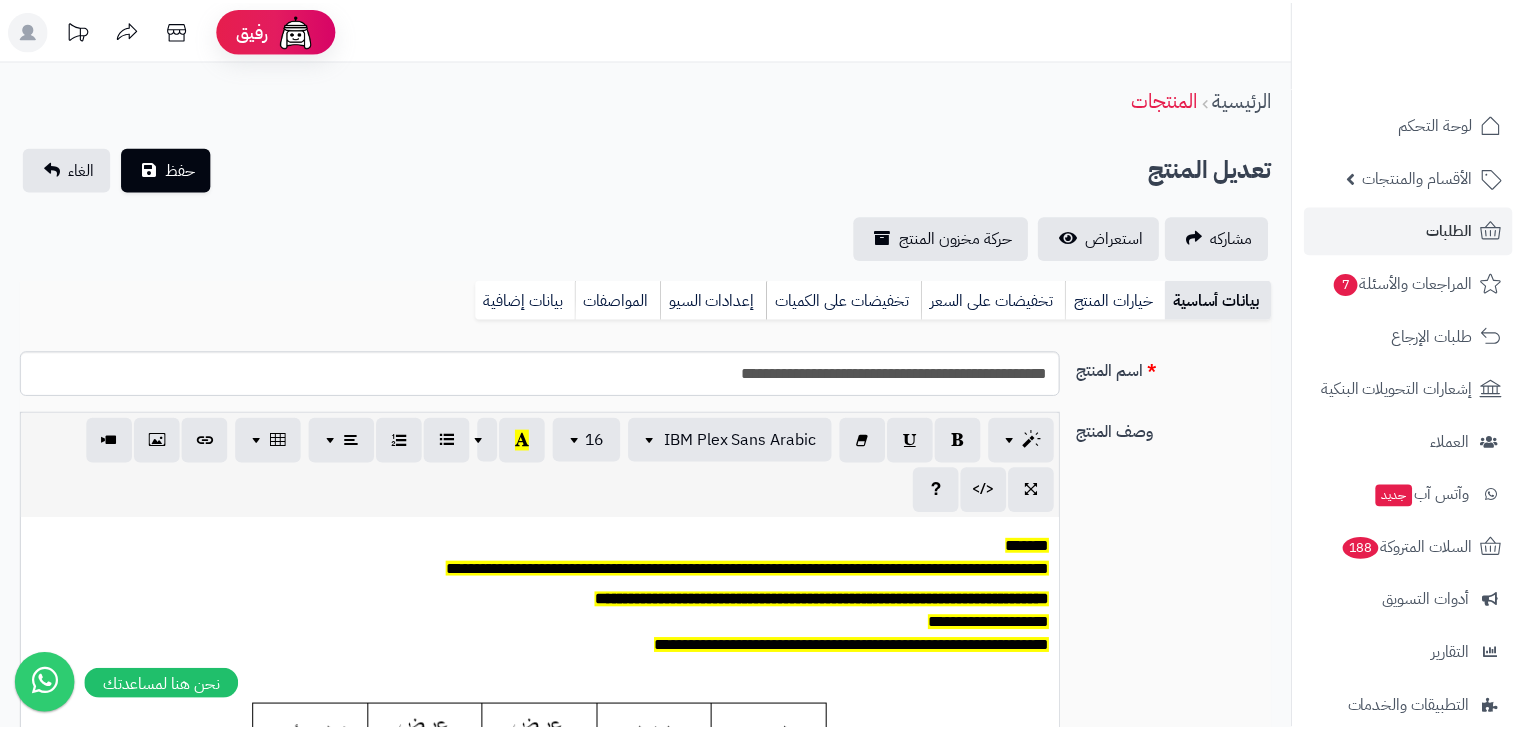 scroll, scrollTop: 0, scrollLeft: 0, axis: both 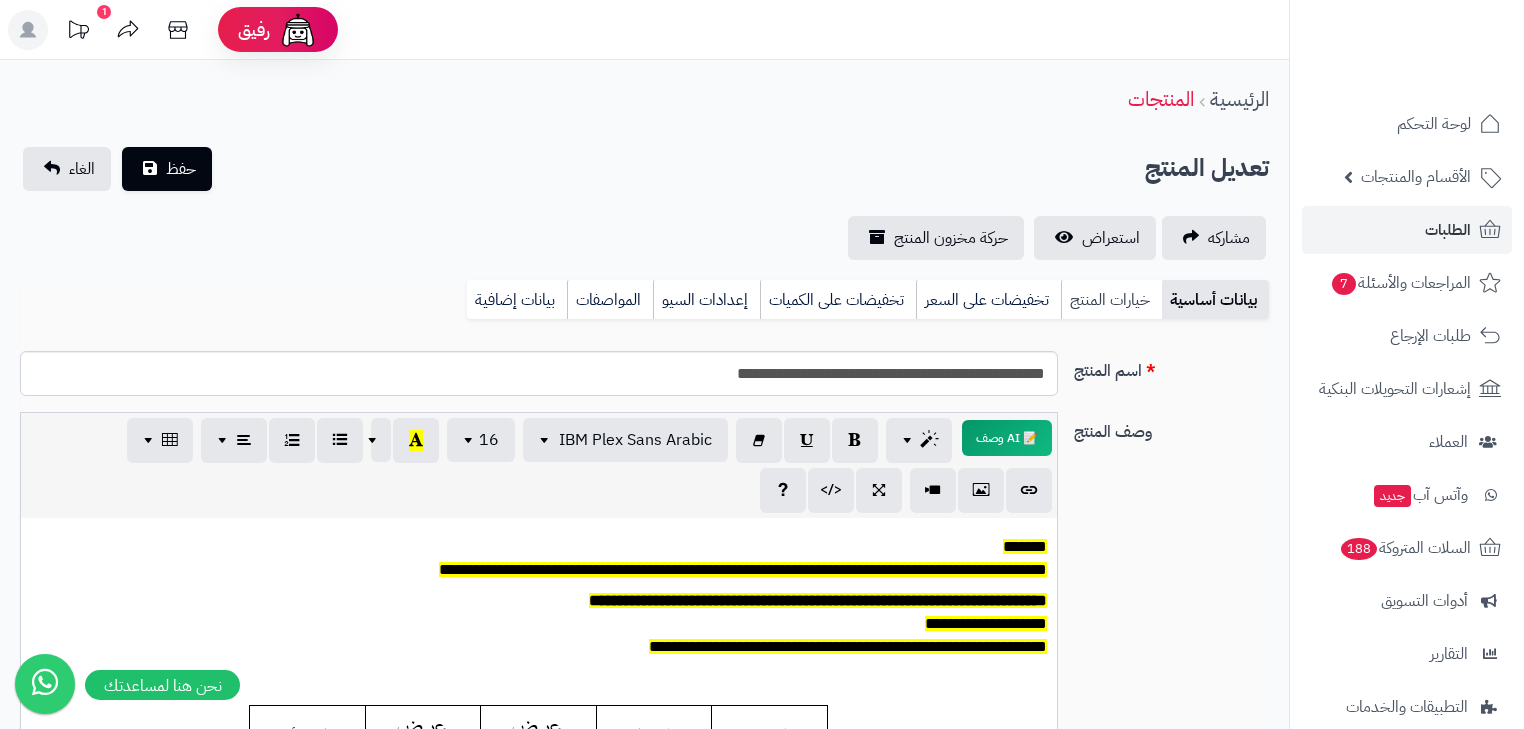 click on "خيارات المنتج" at bounding box center [1111, 300] 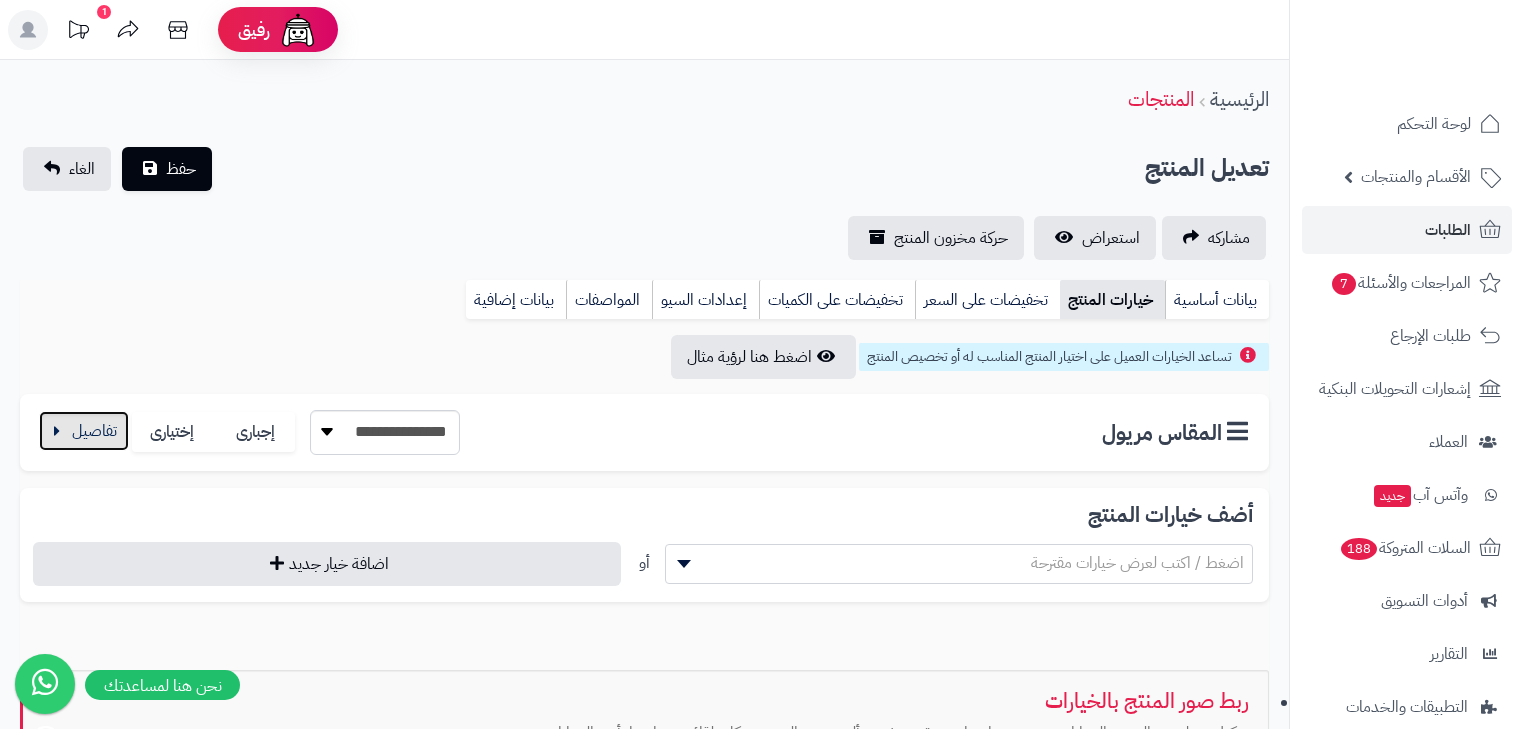 click at bounding box center [84, 431] 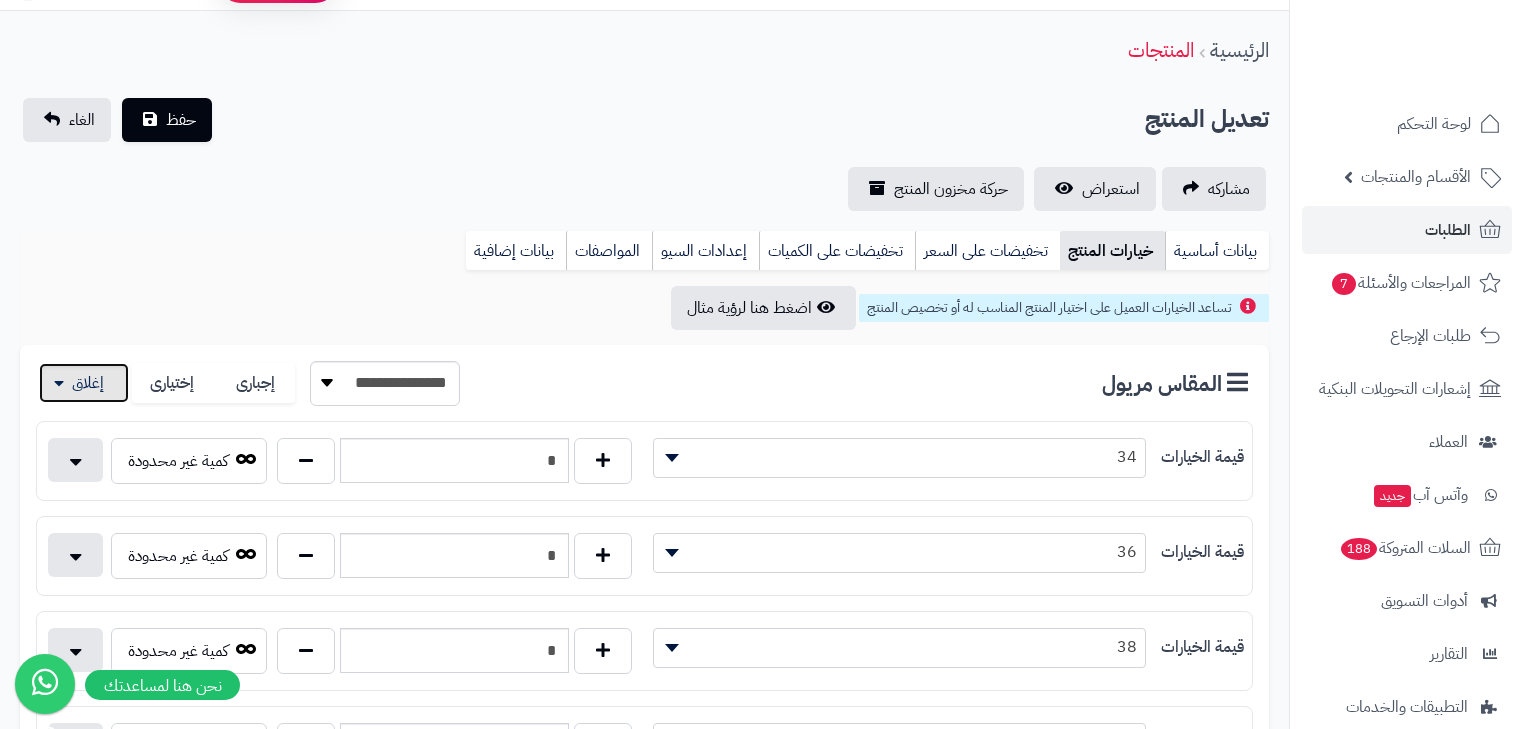 scroll, scrollTop: 0, scrollLeft: 0, axis: both 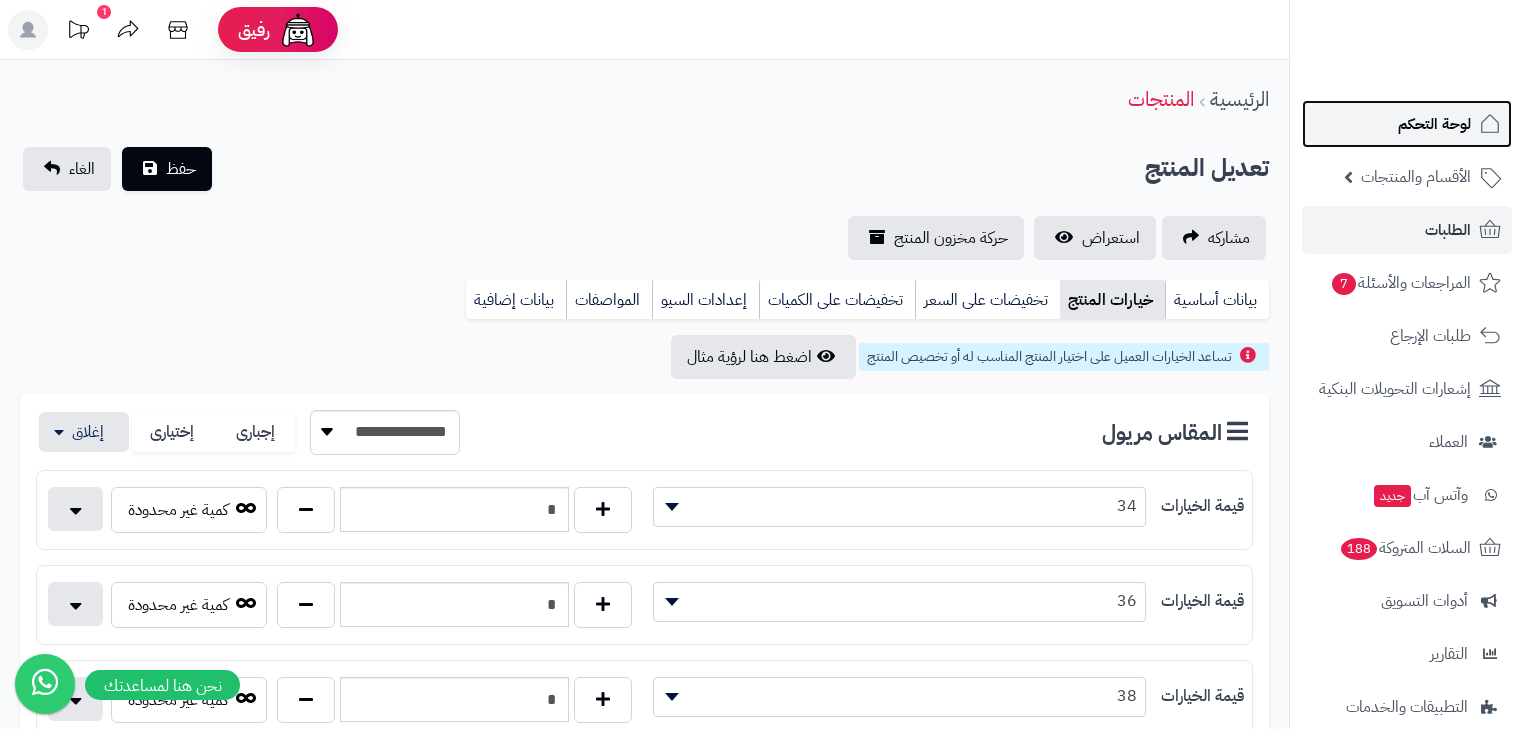 click on "لوحة التحكم" at bounding box center [1407, 124] 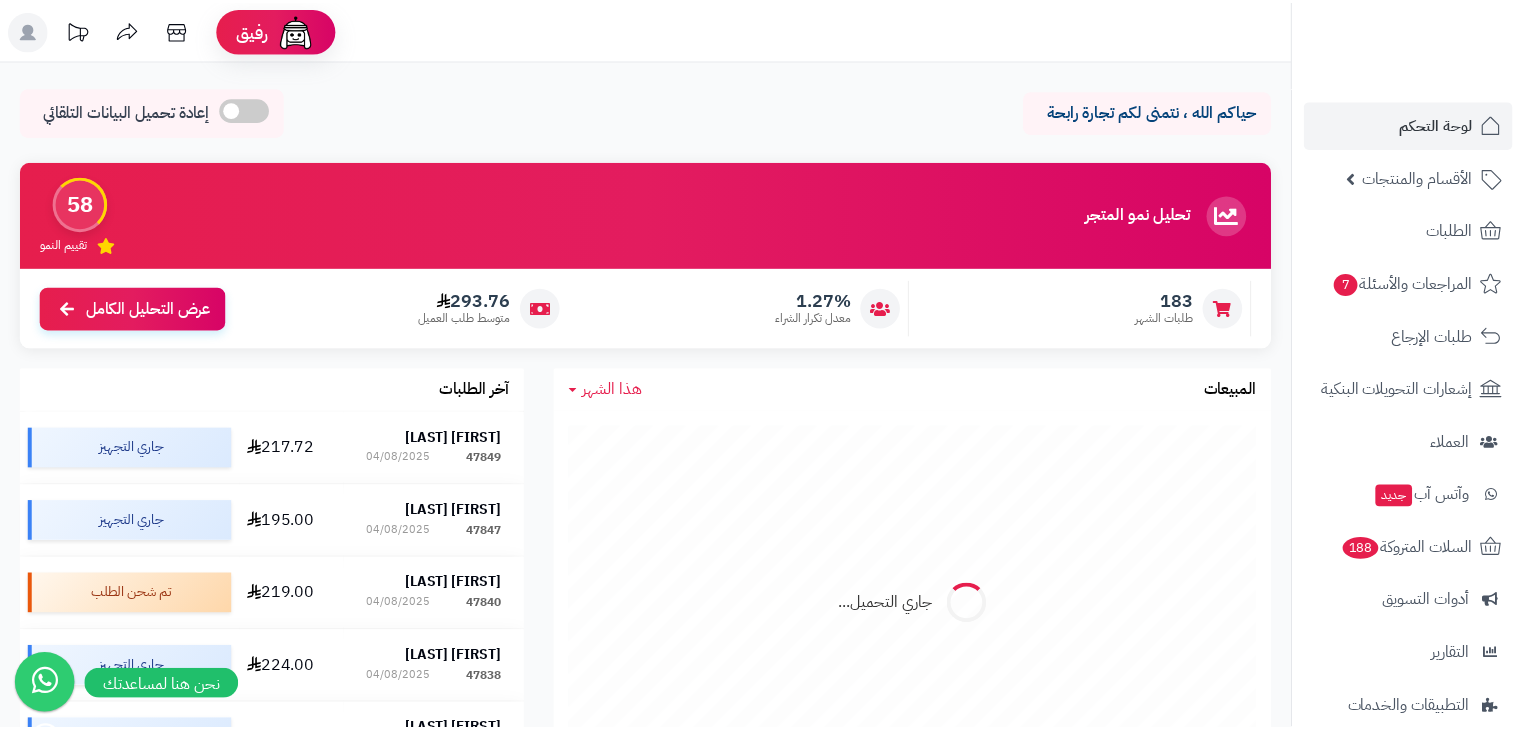 scroll, scrollTop: 0, scrollLeft: 0, axis: both 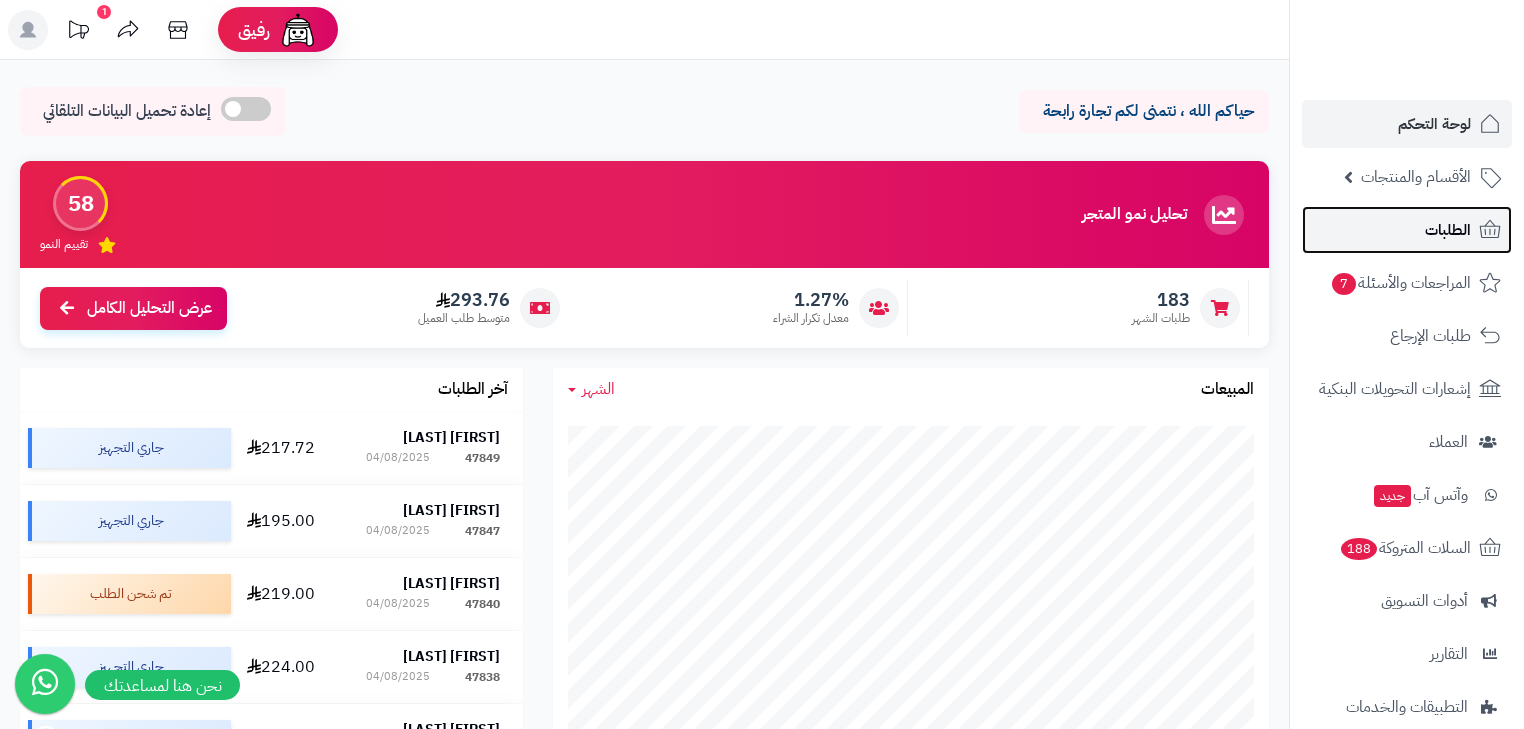 click on "الطلبات" at bounding box center [1448, 230] 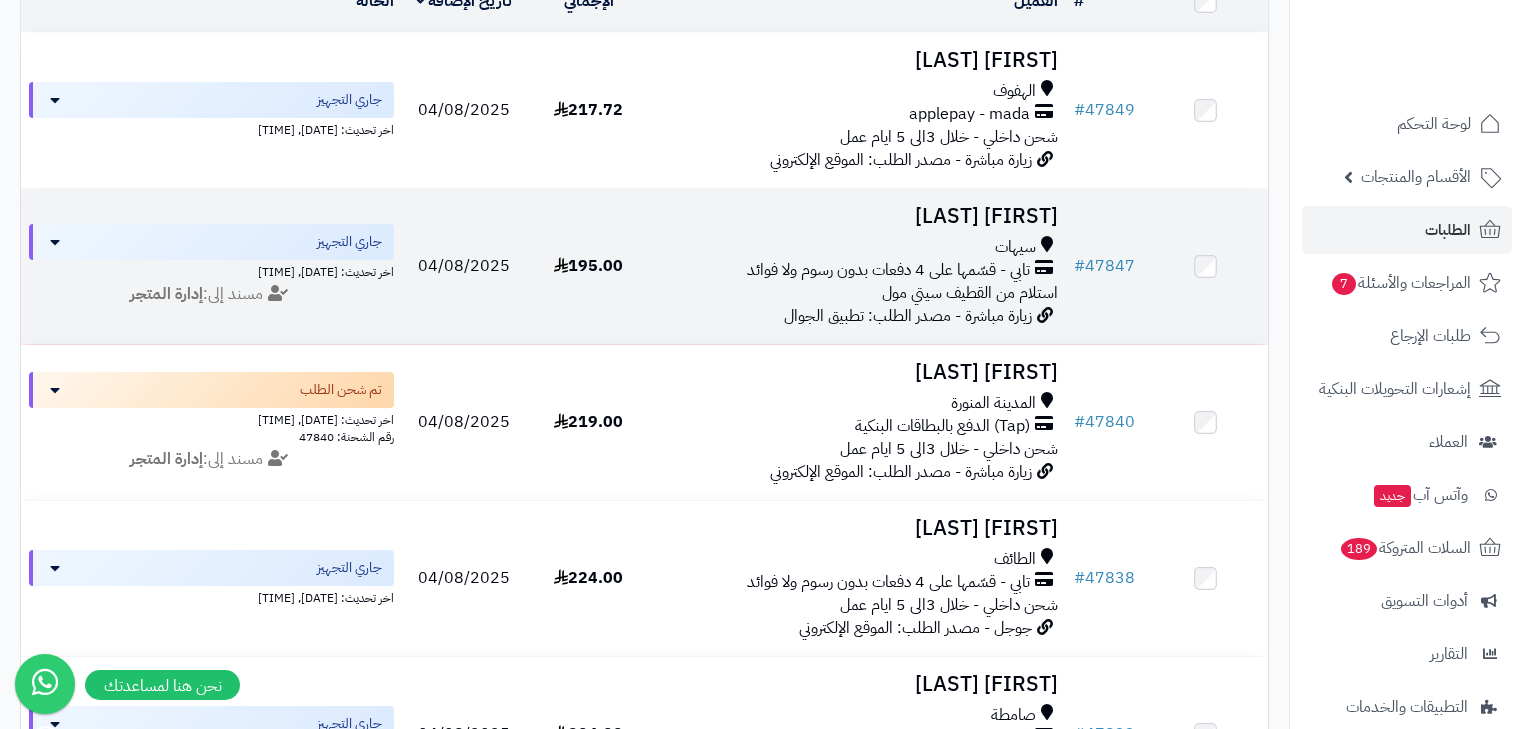 scroll, scrollTop: 320, scrollLeft: 0, axis: vertical 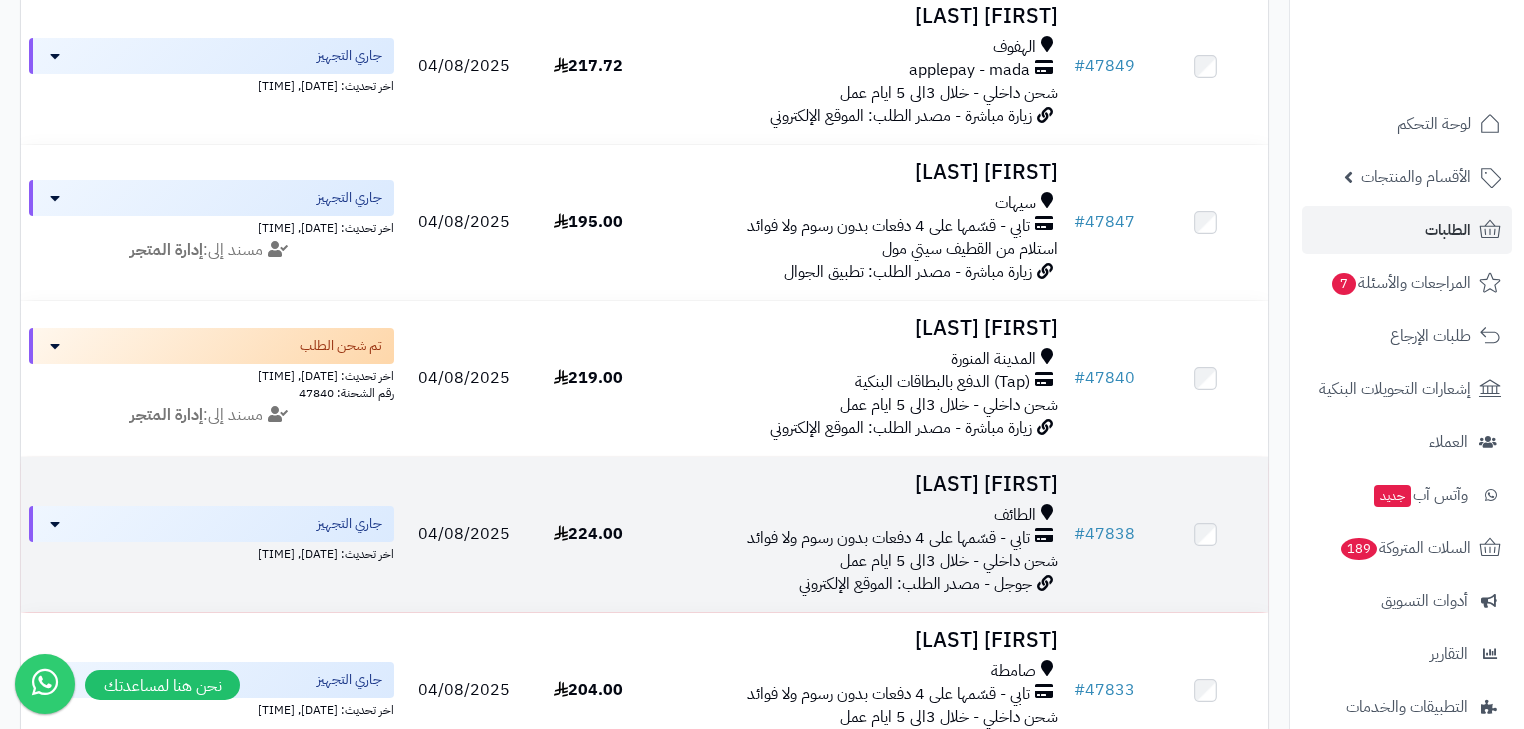 click on "[FIRST] [LAST]" at bounding box center [858, 484] 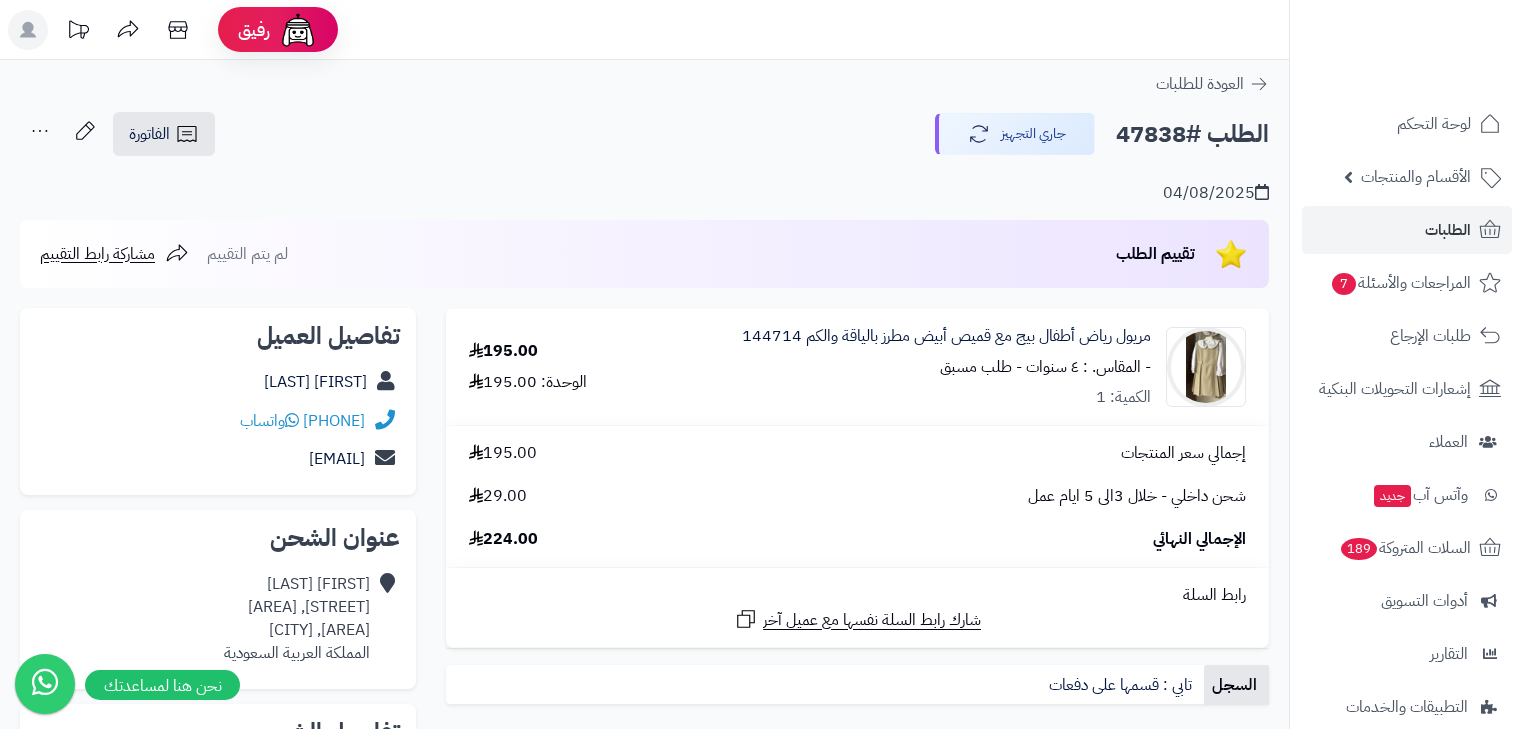 scroll, scrollTop: 0, scrollLeft: 0, axis: both 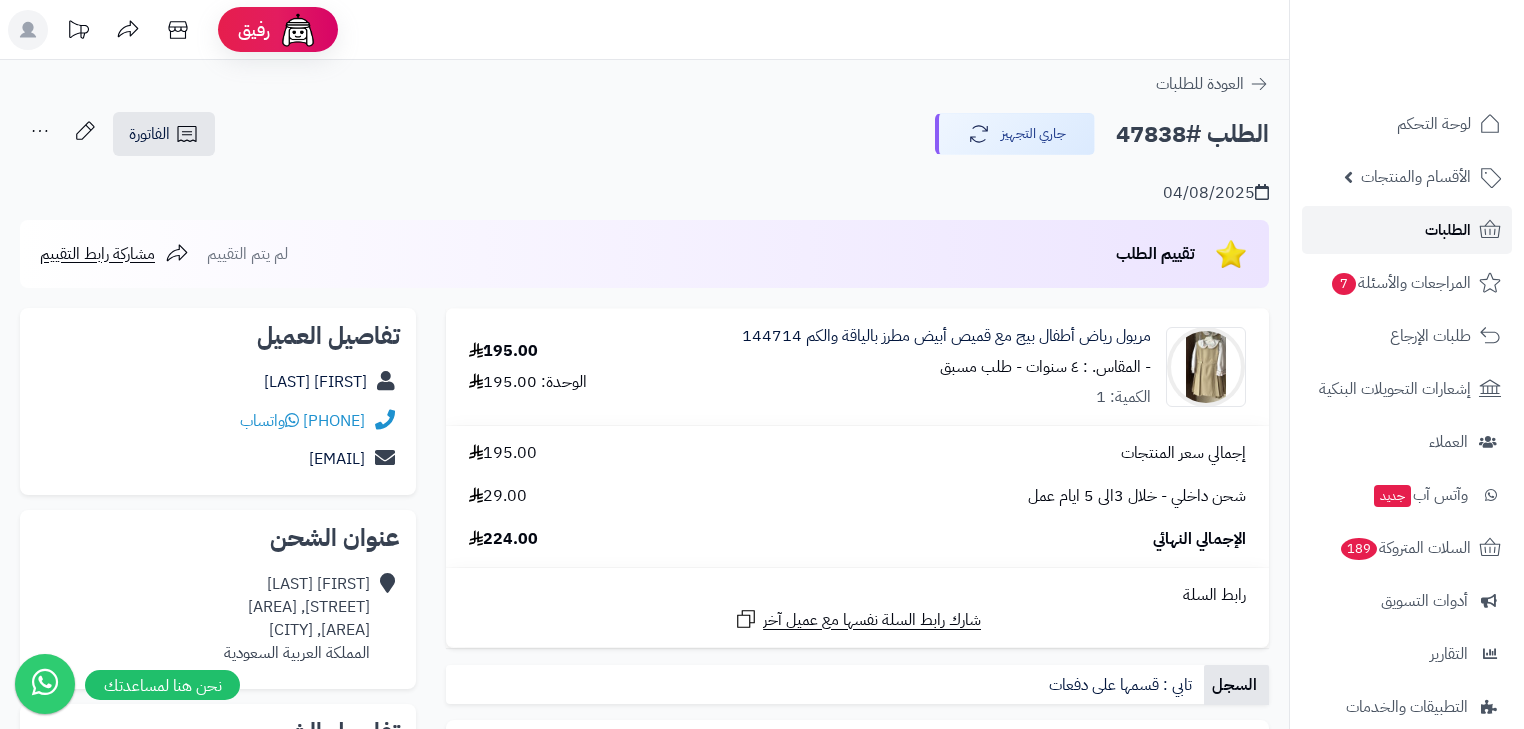 click on "الطلبات" at bounding box center (1448, 230) 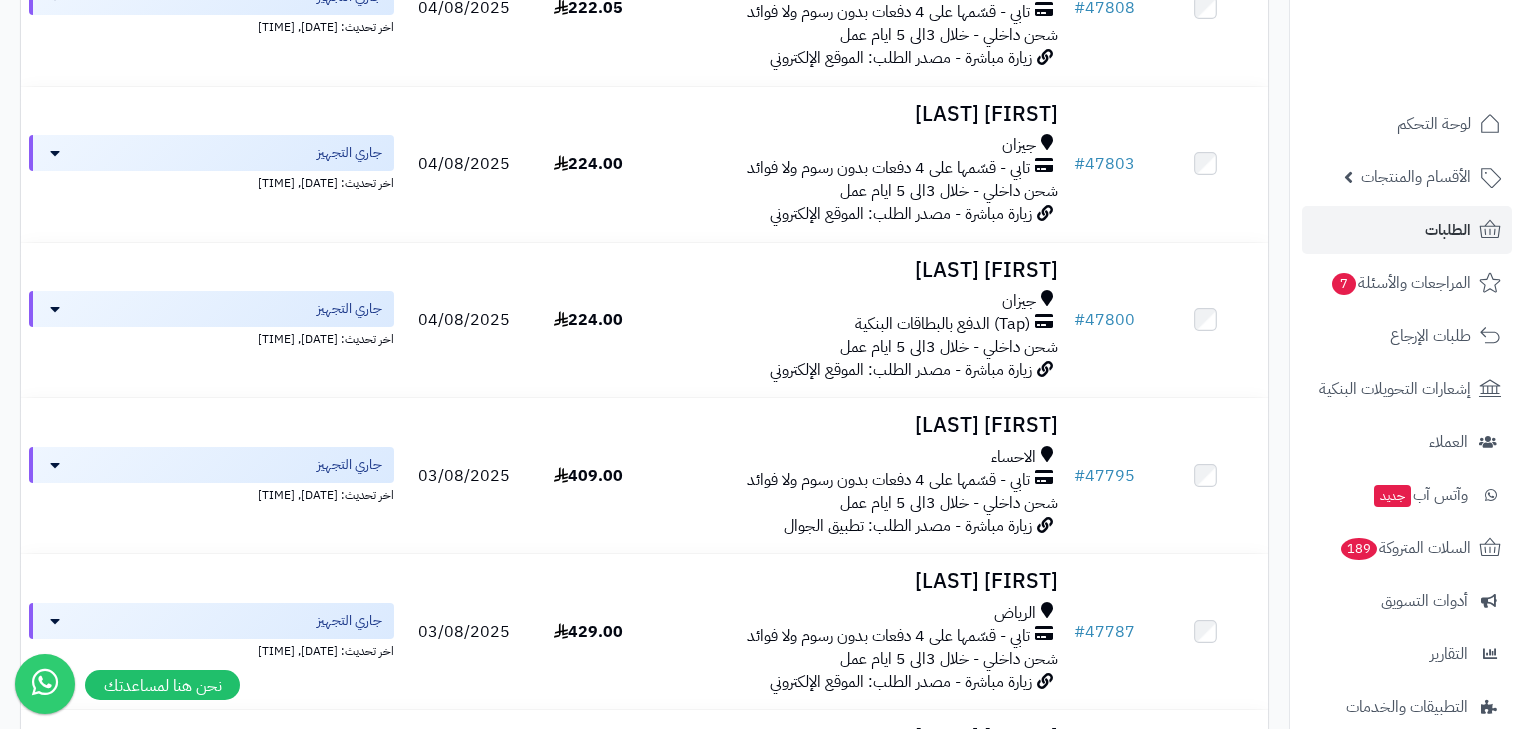 scroll, scrollTop: 2240, scrollLeft: 0, axis: vertical 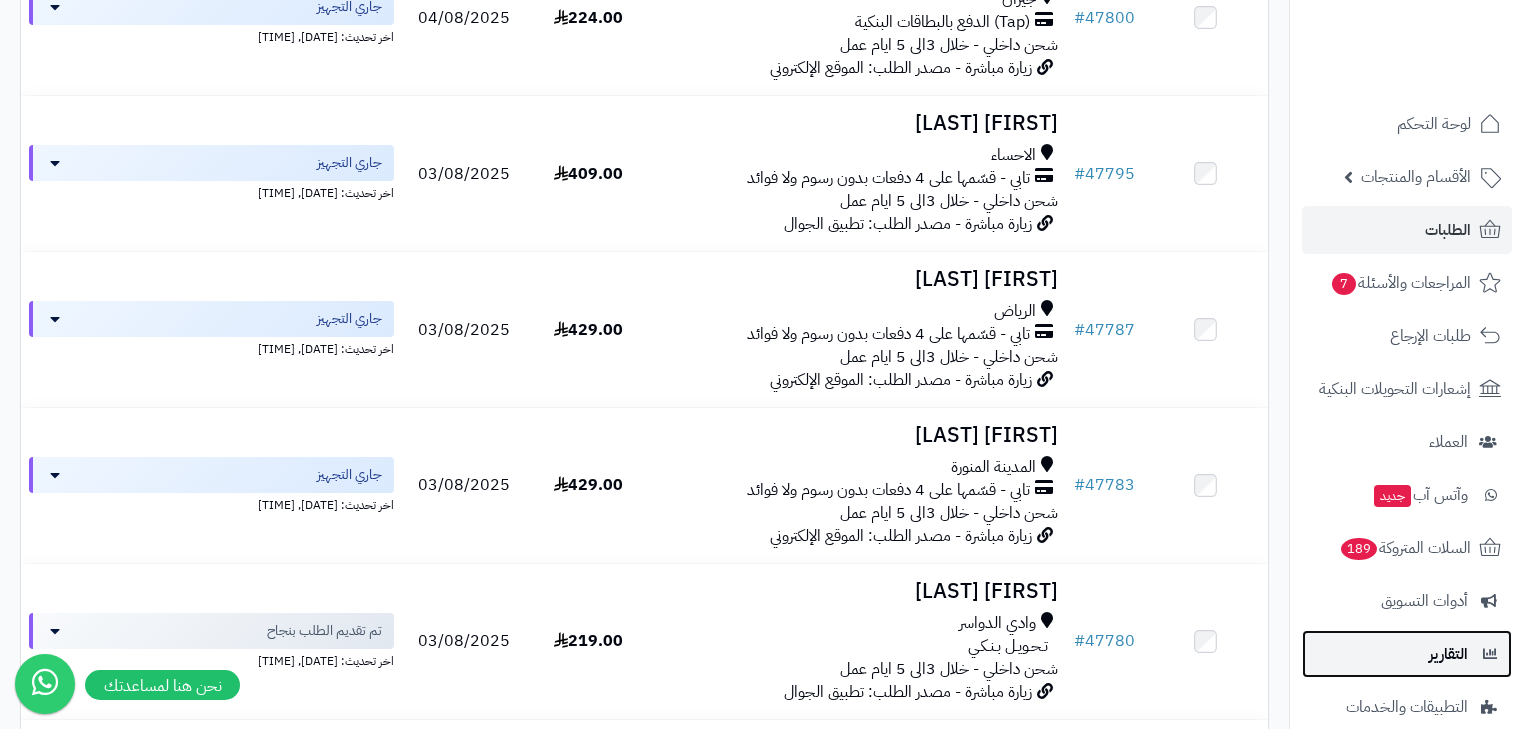 click on "التقارير" at bounding box center (1407, 654) 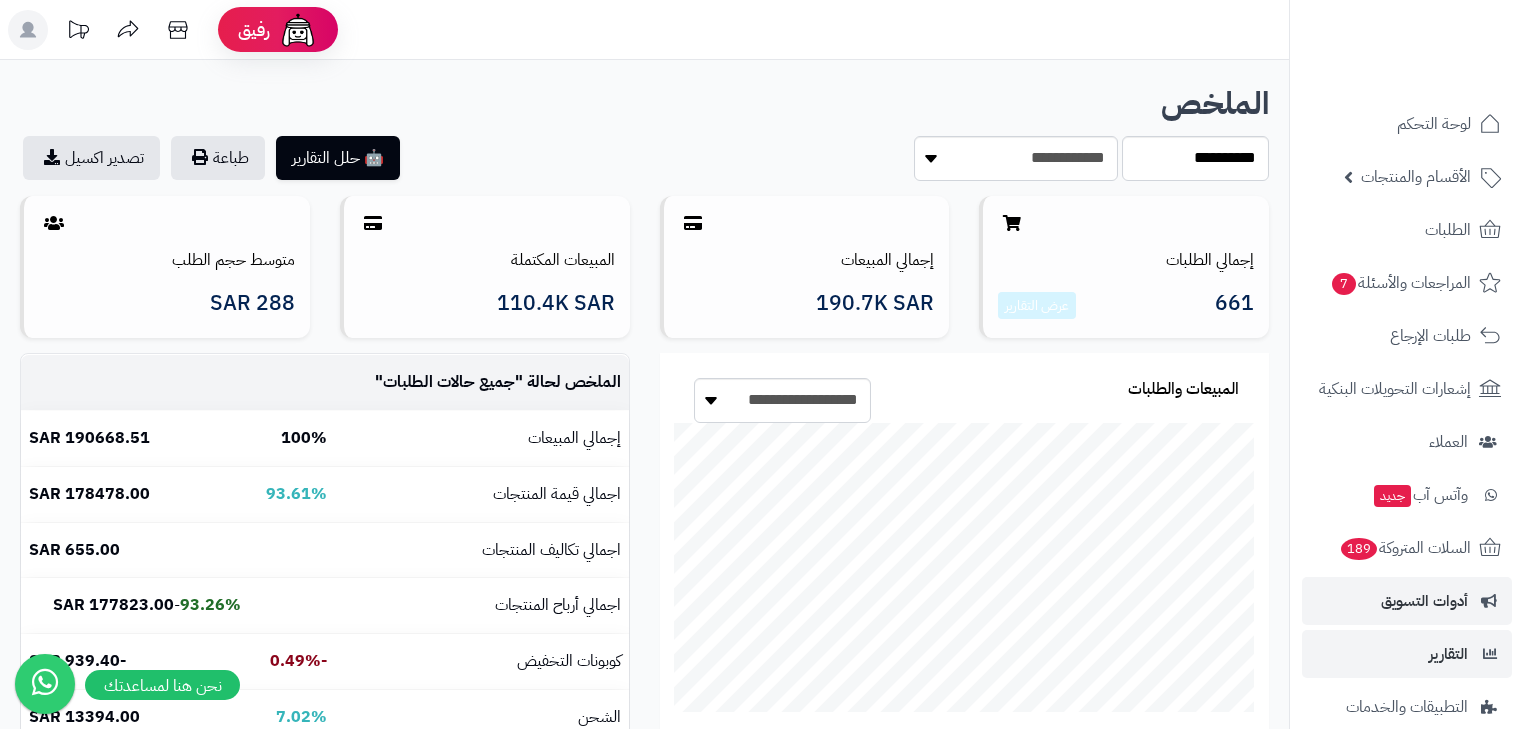 scroll, scrollTop: 0, scrollLeft: 0, axis: both 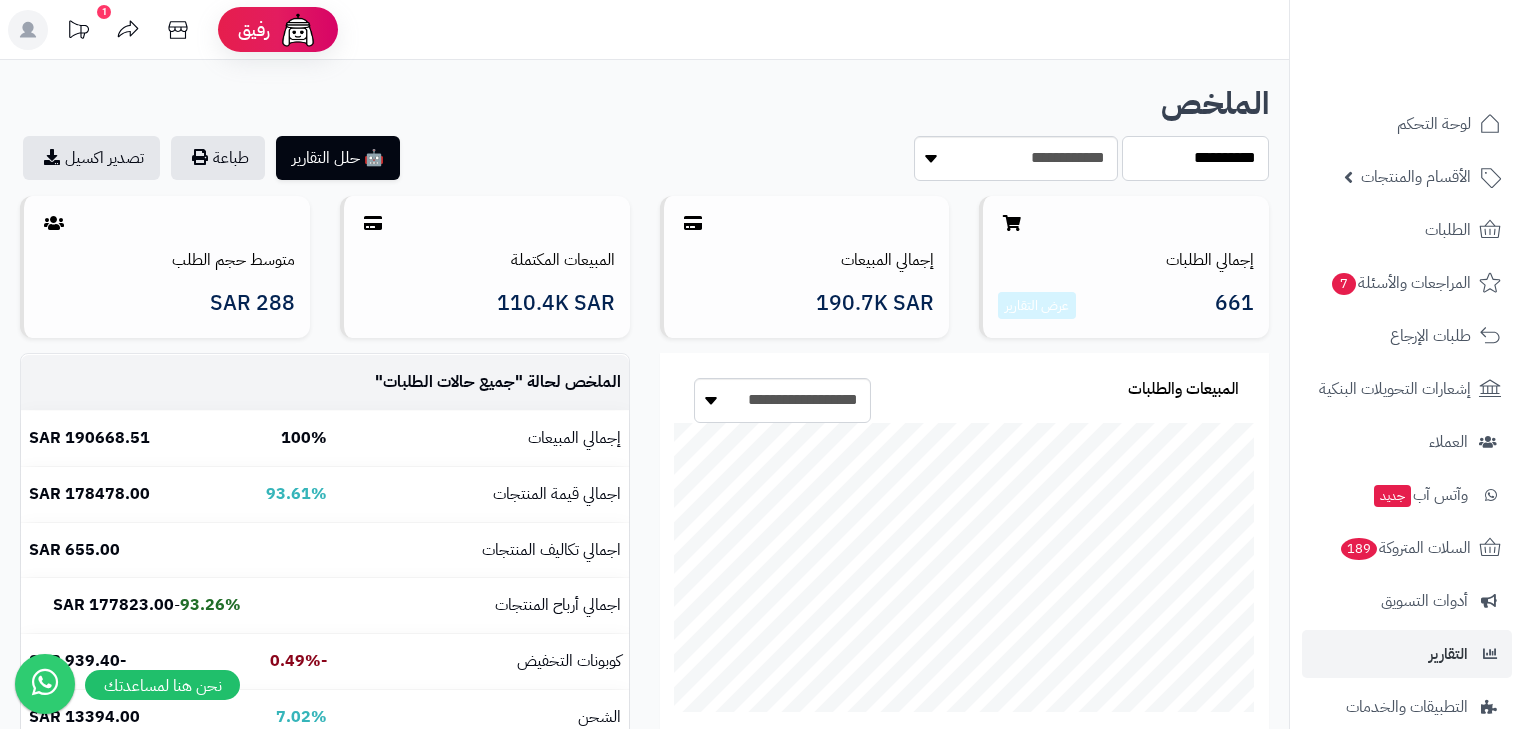 click on "**********" at bounding box center (1195, 158) 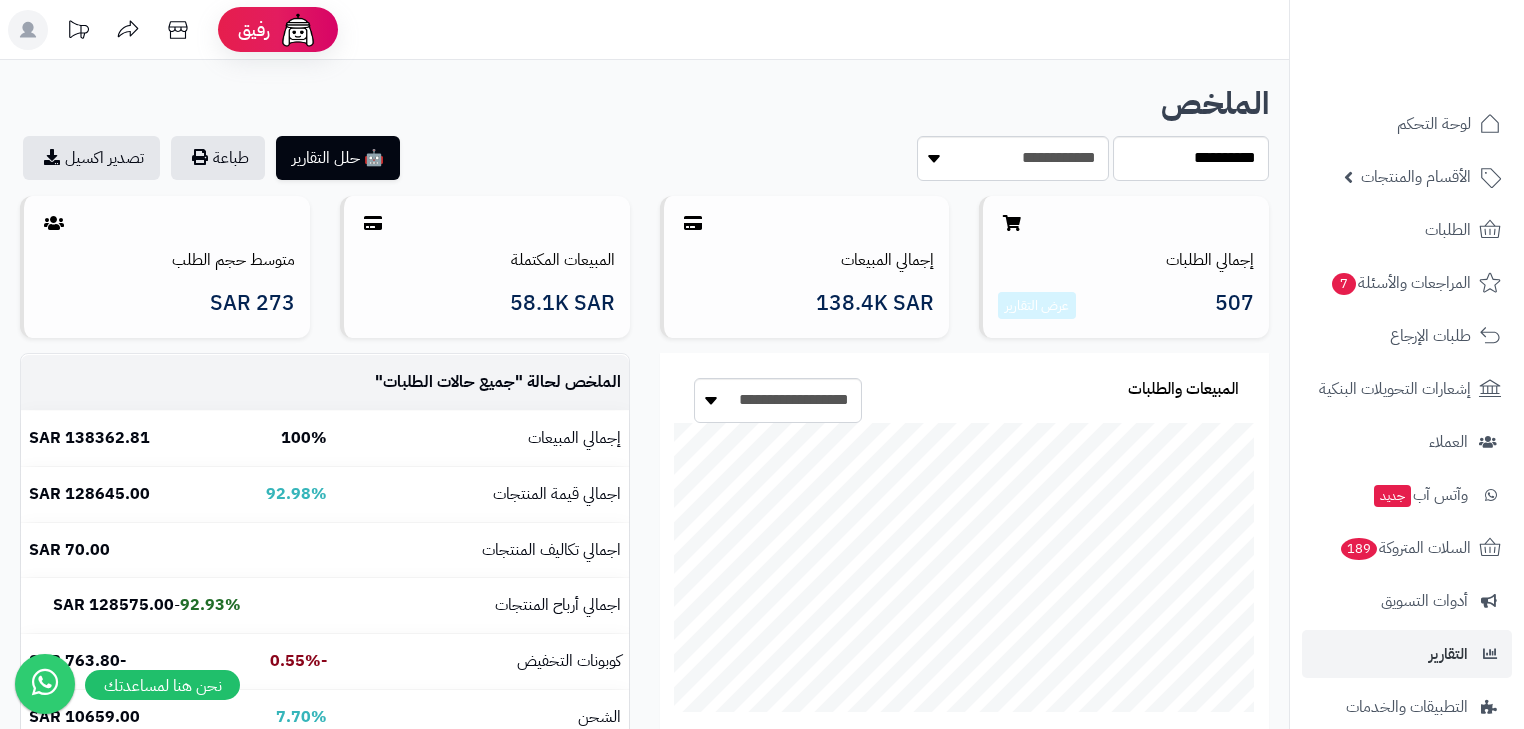 scroll, scrollTop: 0, scrollLeft: 0, axis: both 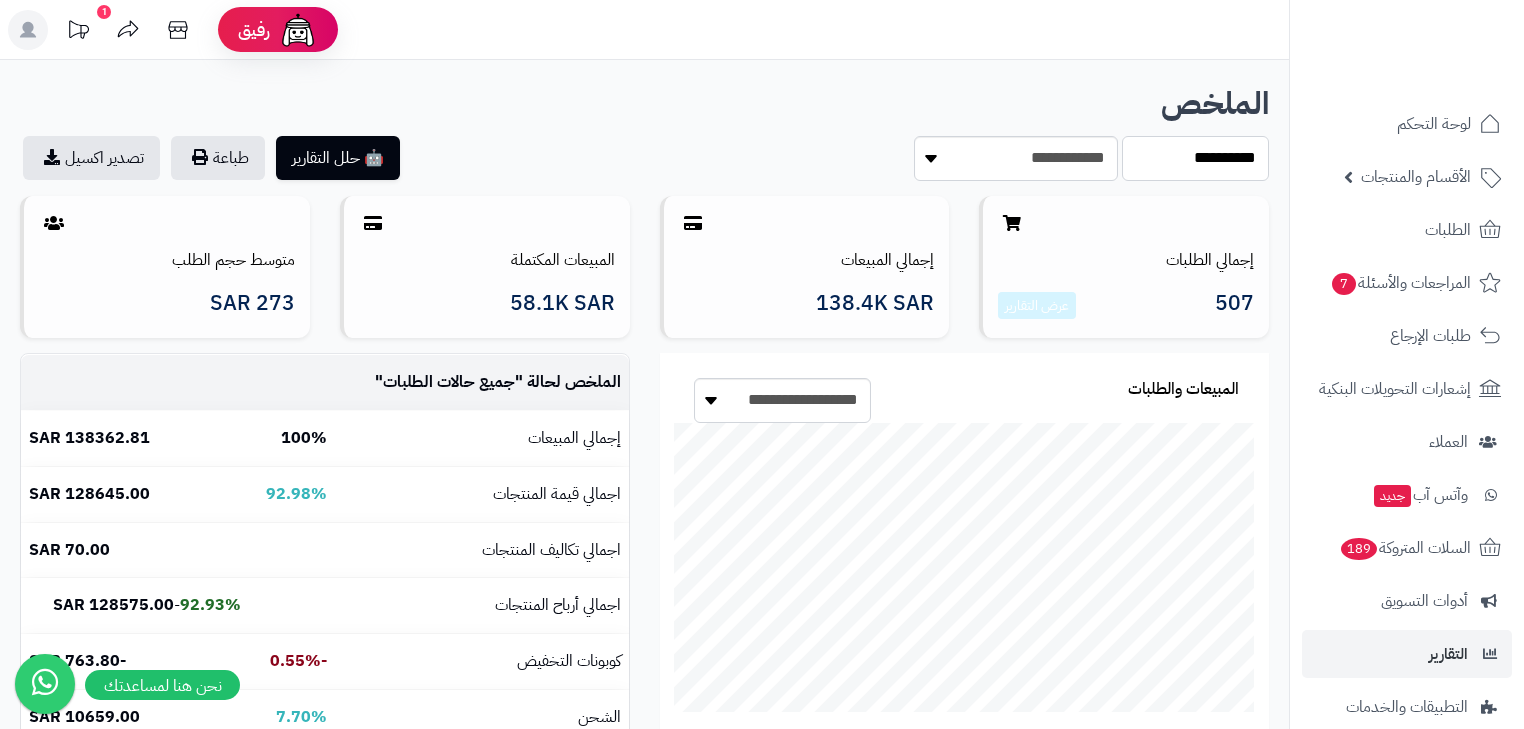 click on "**********" at bounding box center (1195, 158) 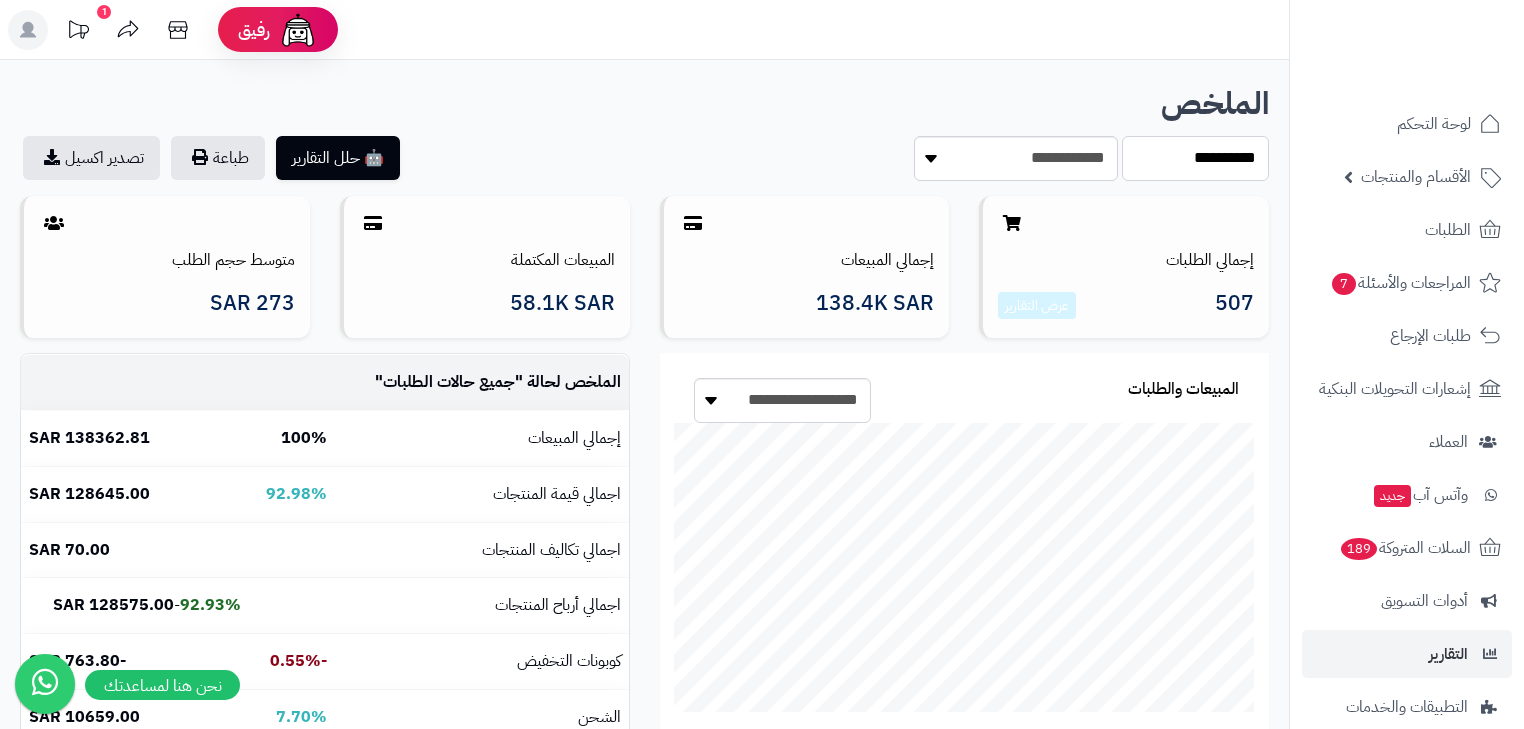 select on "****" 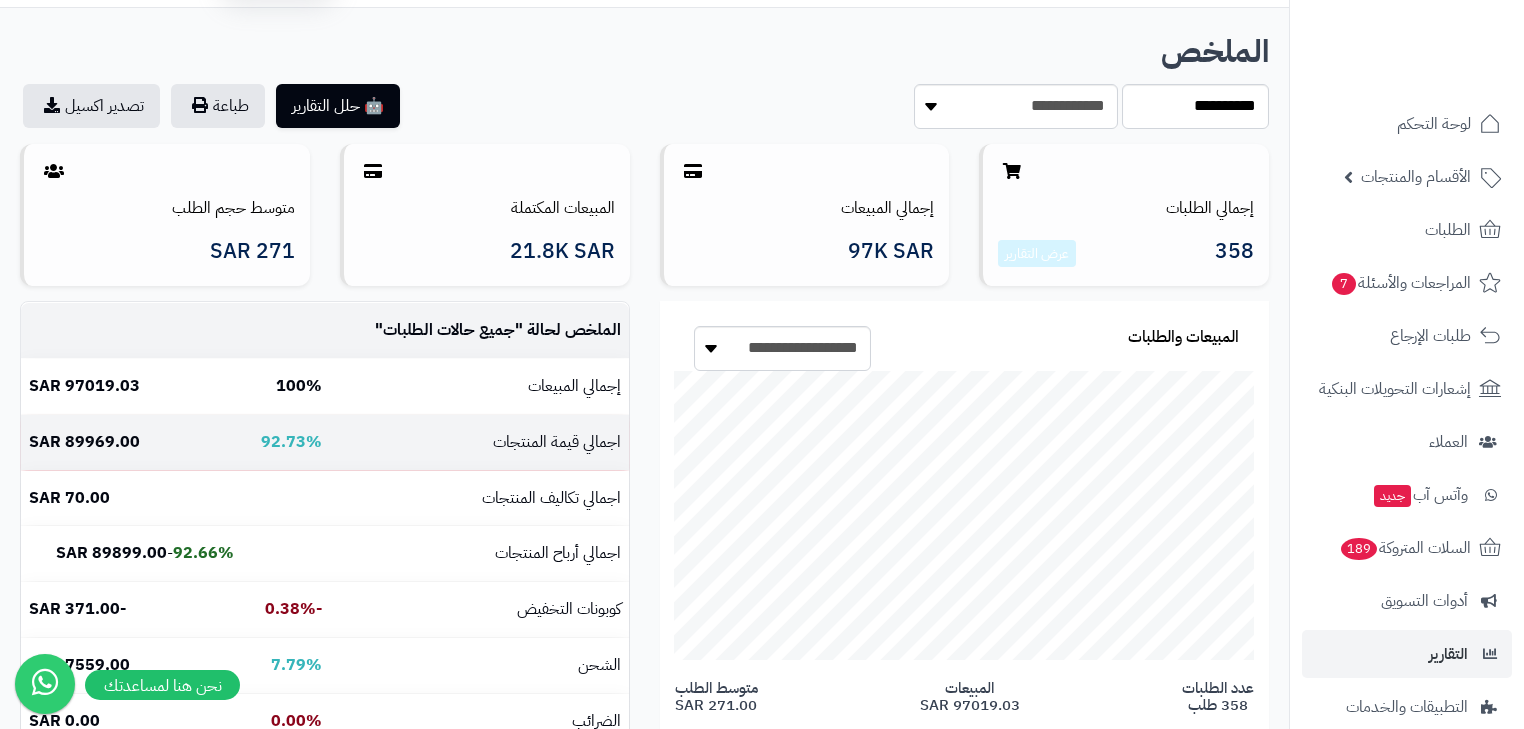 scroll, scrollTop: 104, scrollLeft: 0, axis: vertical 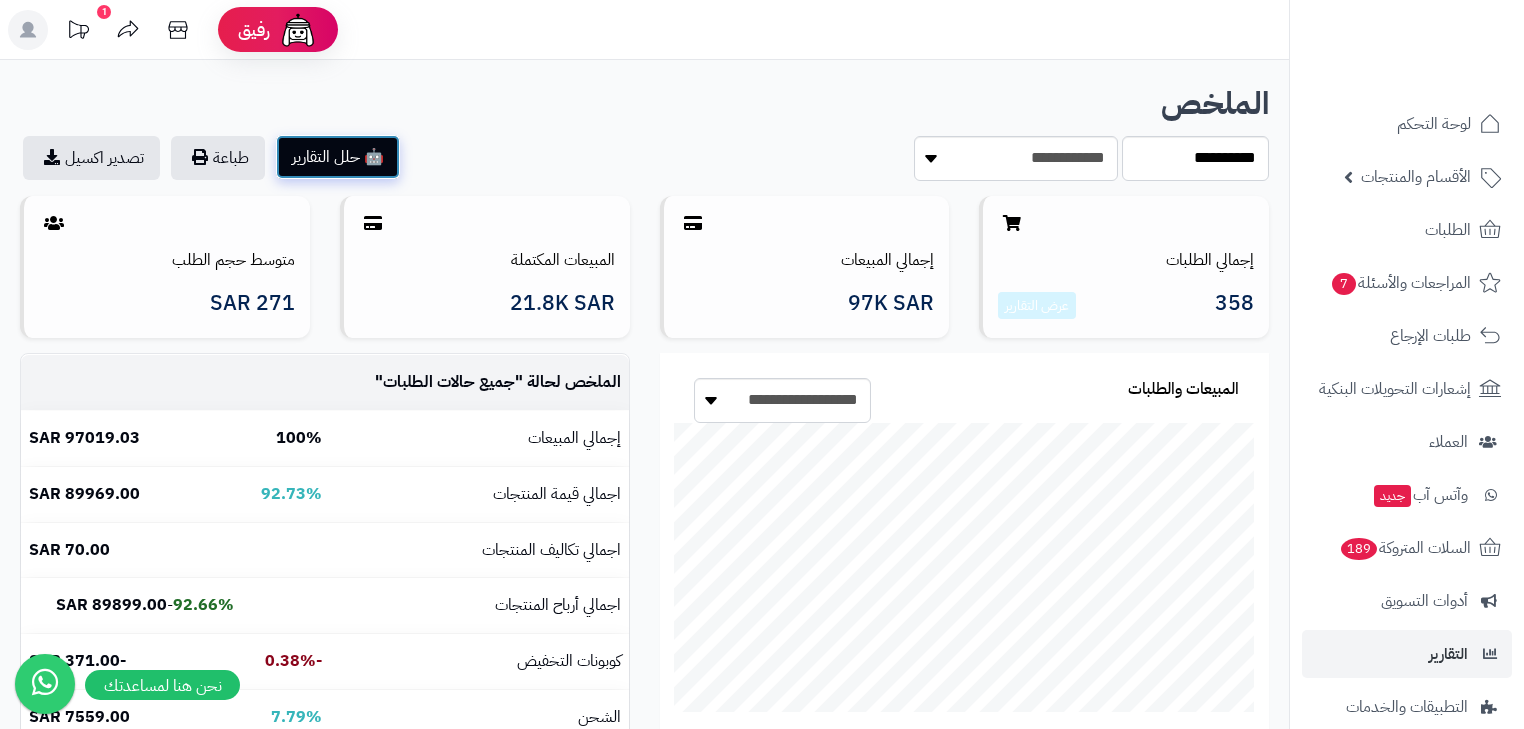 click on "🤖 حلل التقارير" at bounding box center [338, 157] 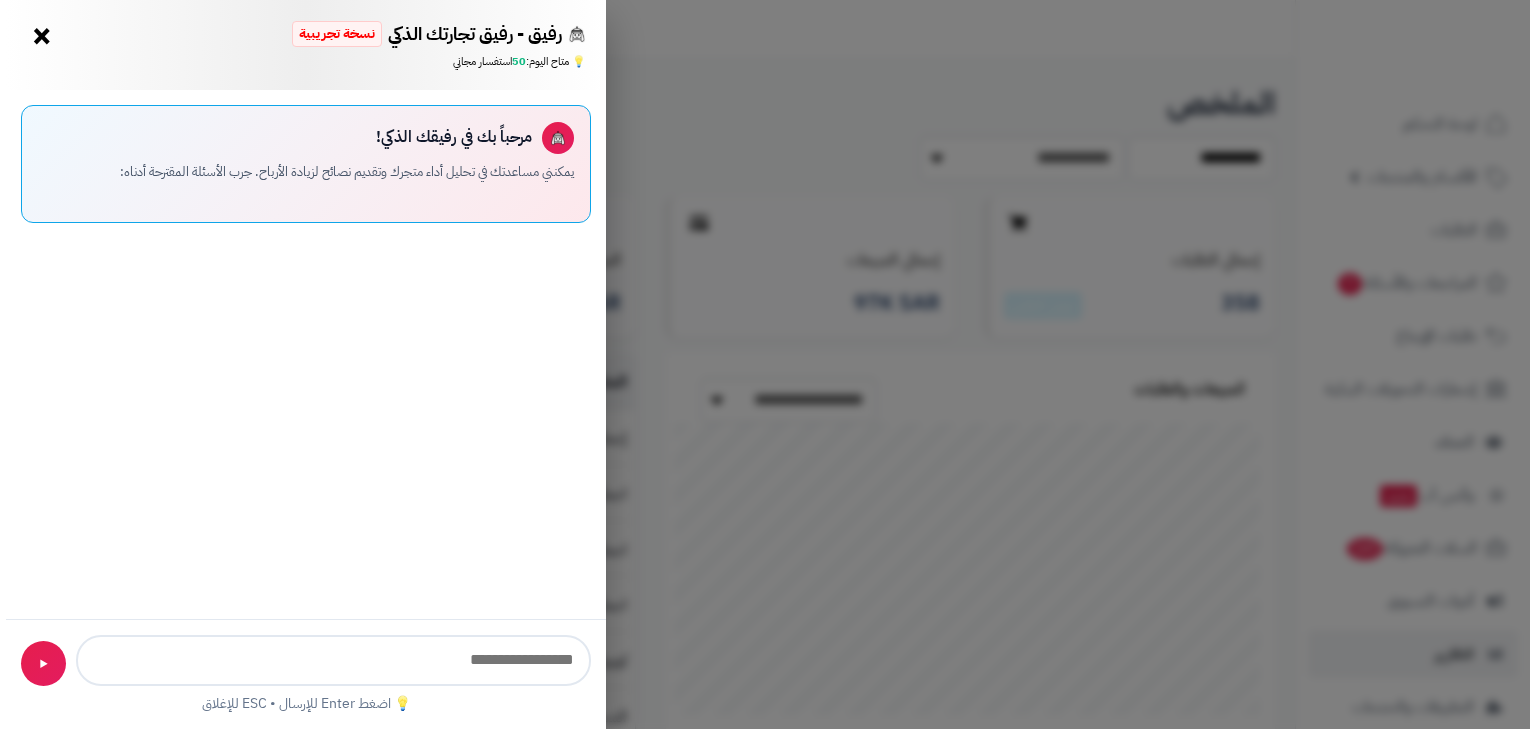 scroll, scrollTop: 999544, scrollLeft: 999354, axis: both 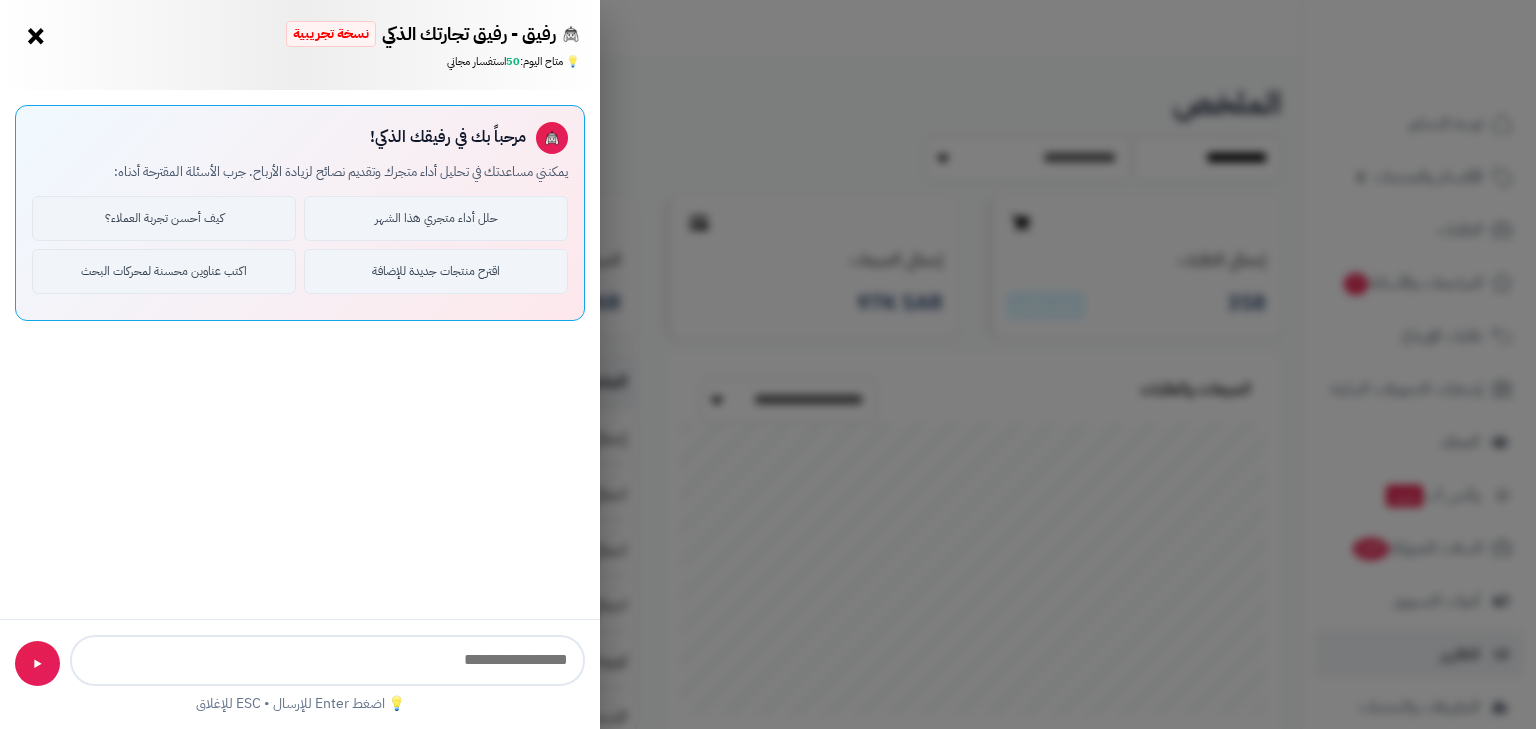 type on "**********" 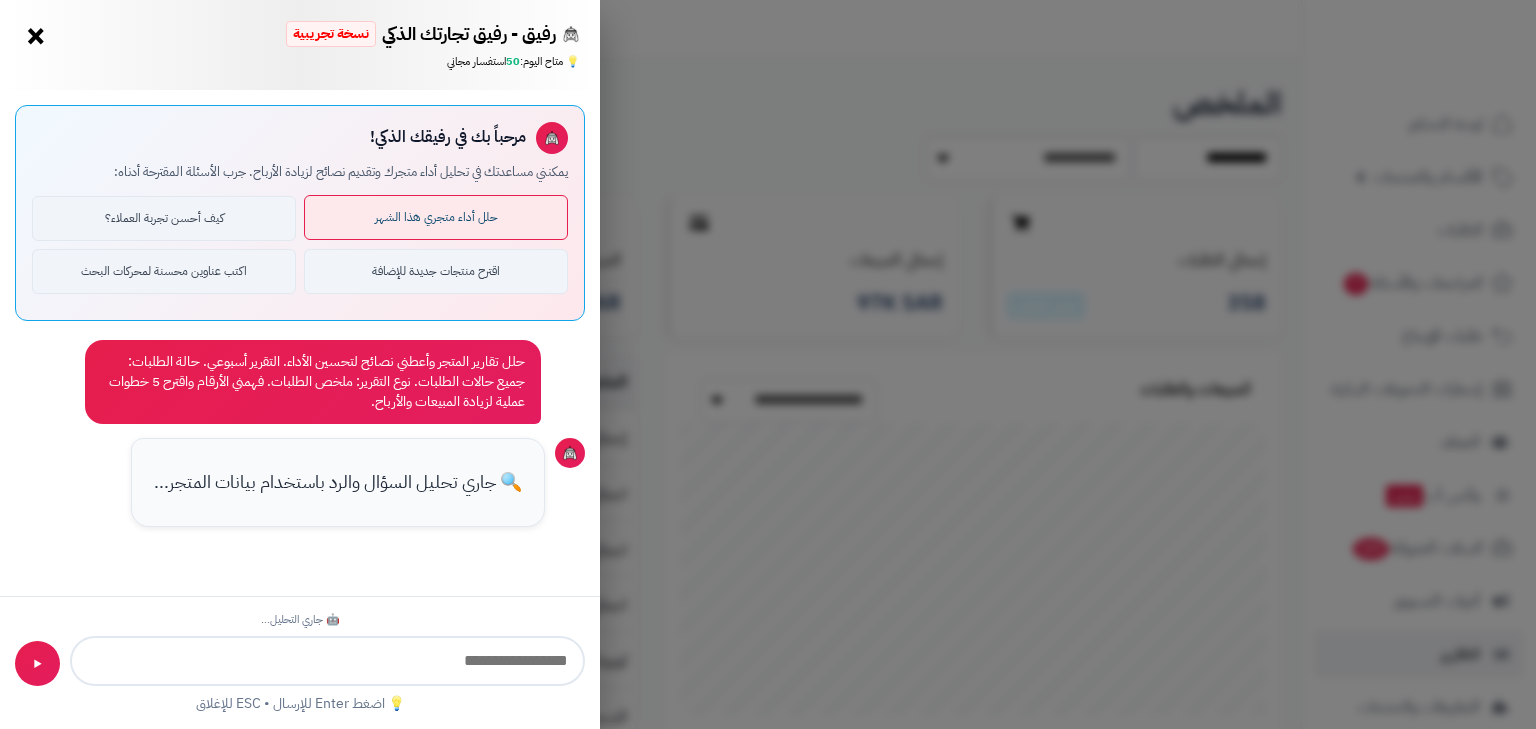 click on "حلل أداء متجري هذا الشهر" at bounding box center [436, 217] 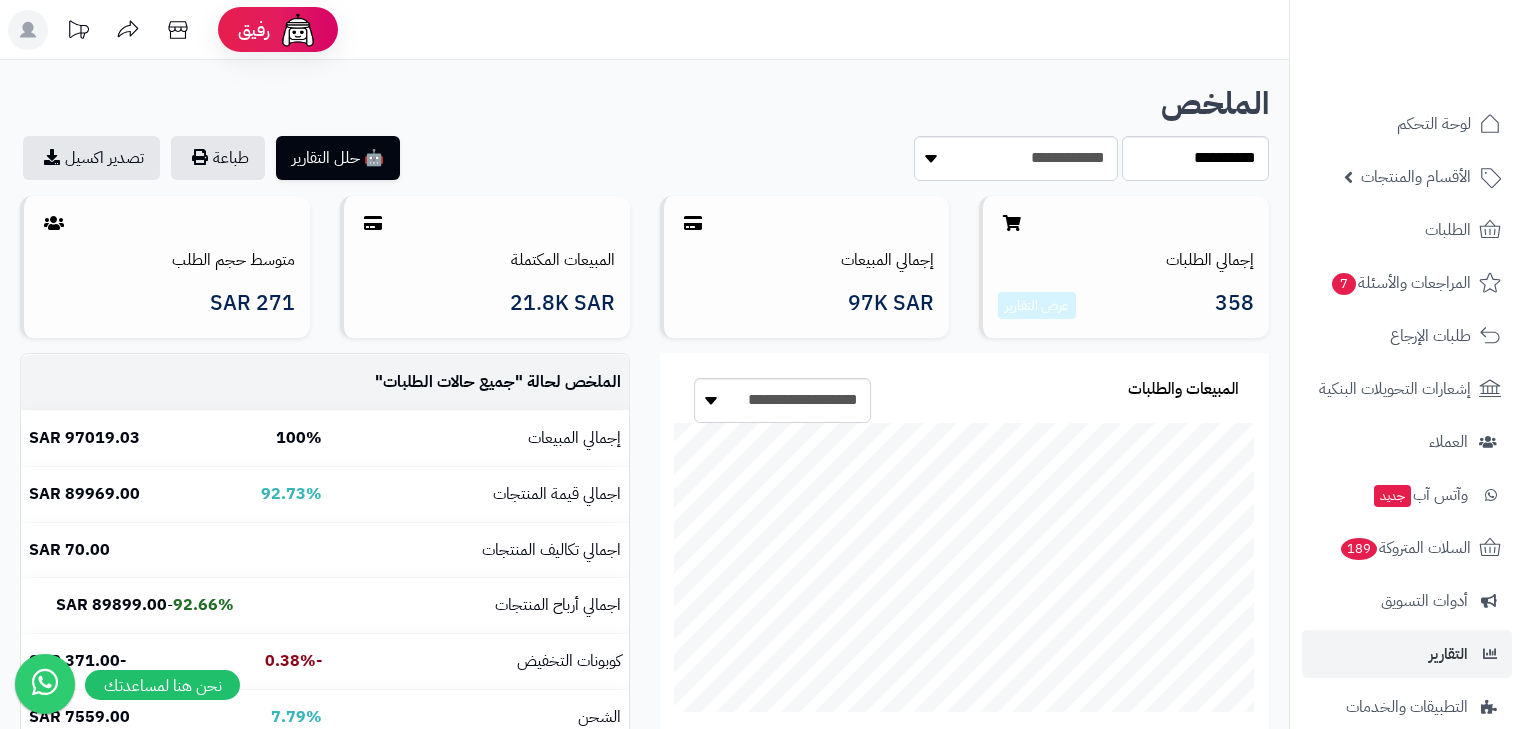 scroll, scrollTop: 0, scrollLeft: 0, axis: both 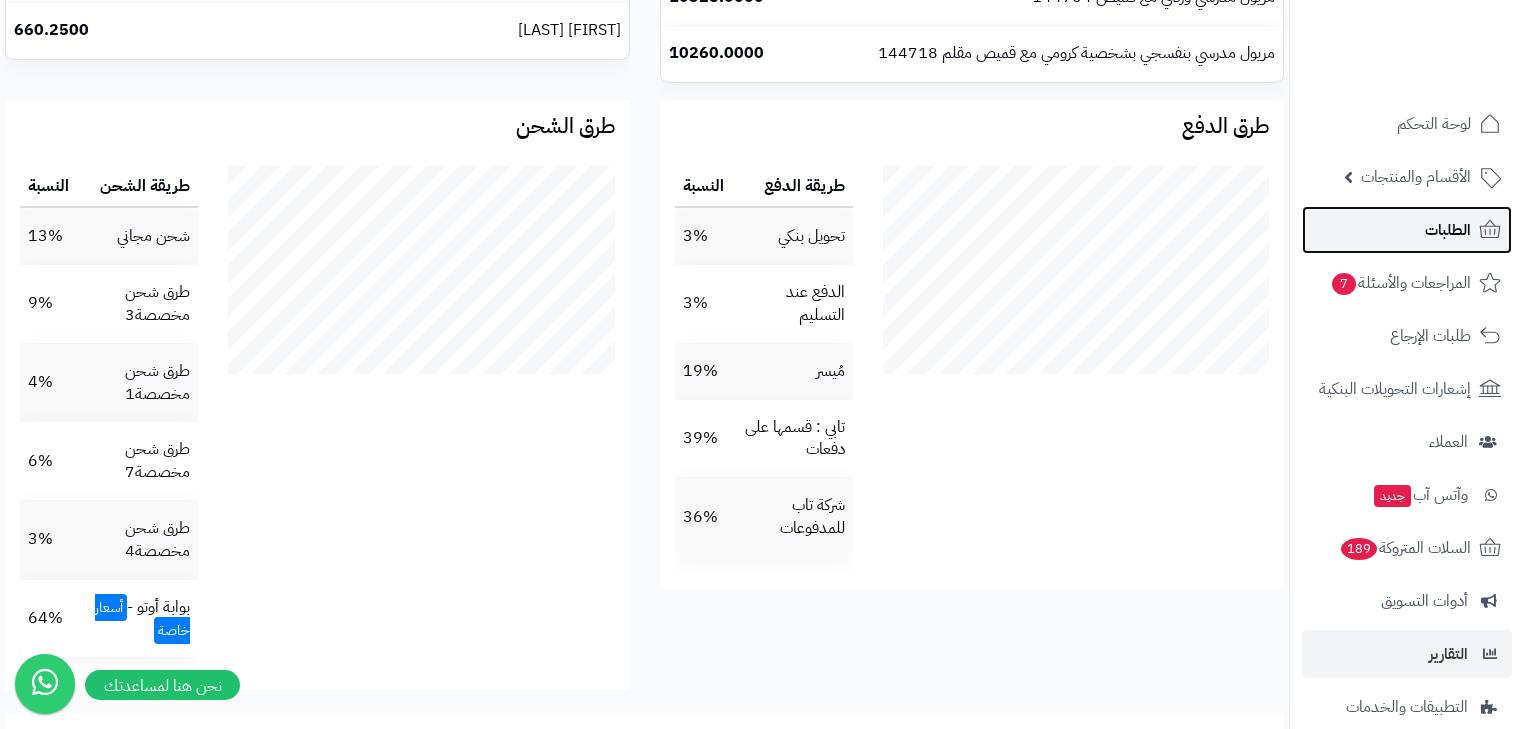 click on "الطلبات" at bounding box center [1448, 230] 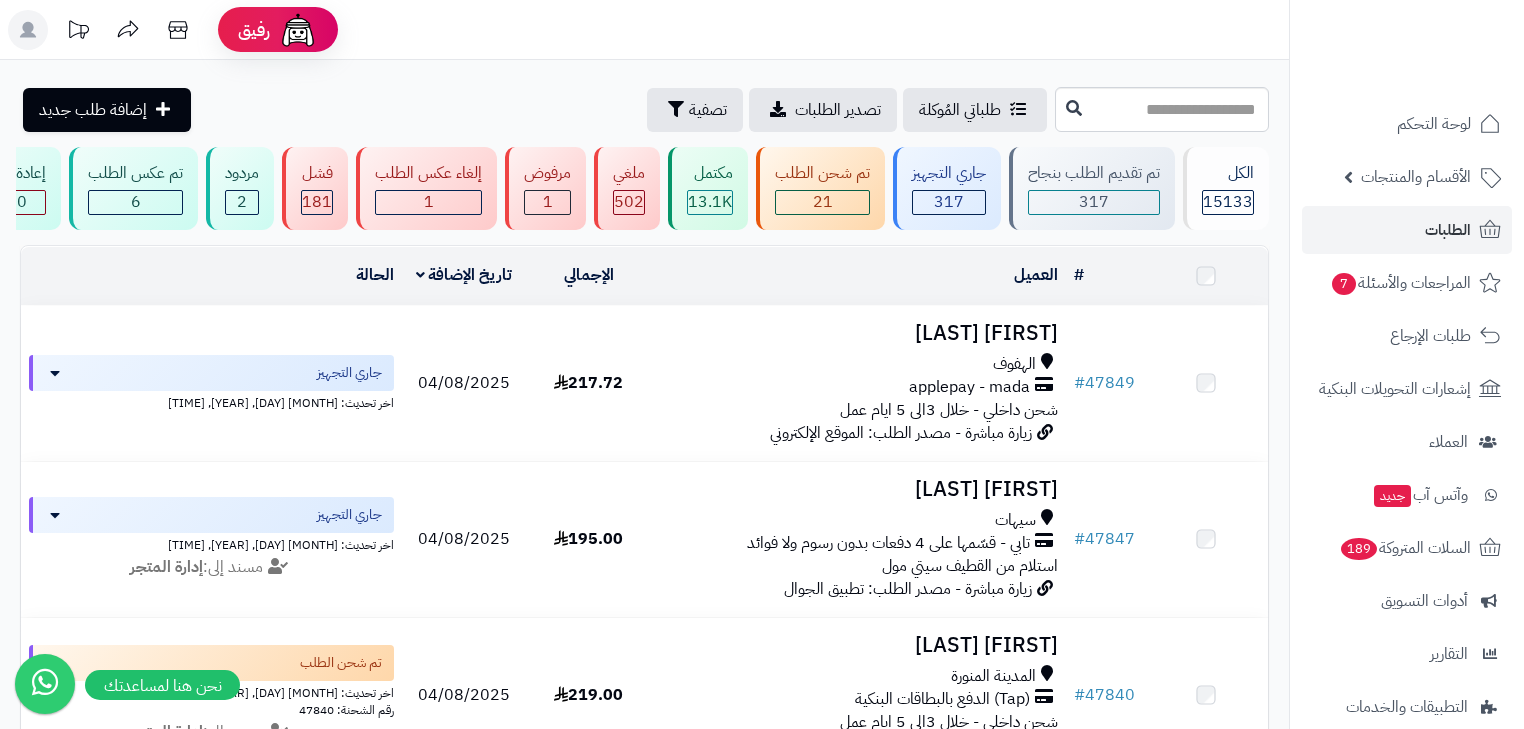 scroll, scrollTop: 0, scrollLeft: 0, axis: both 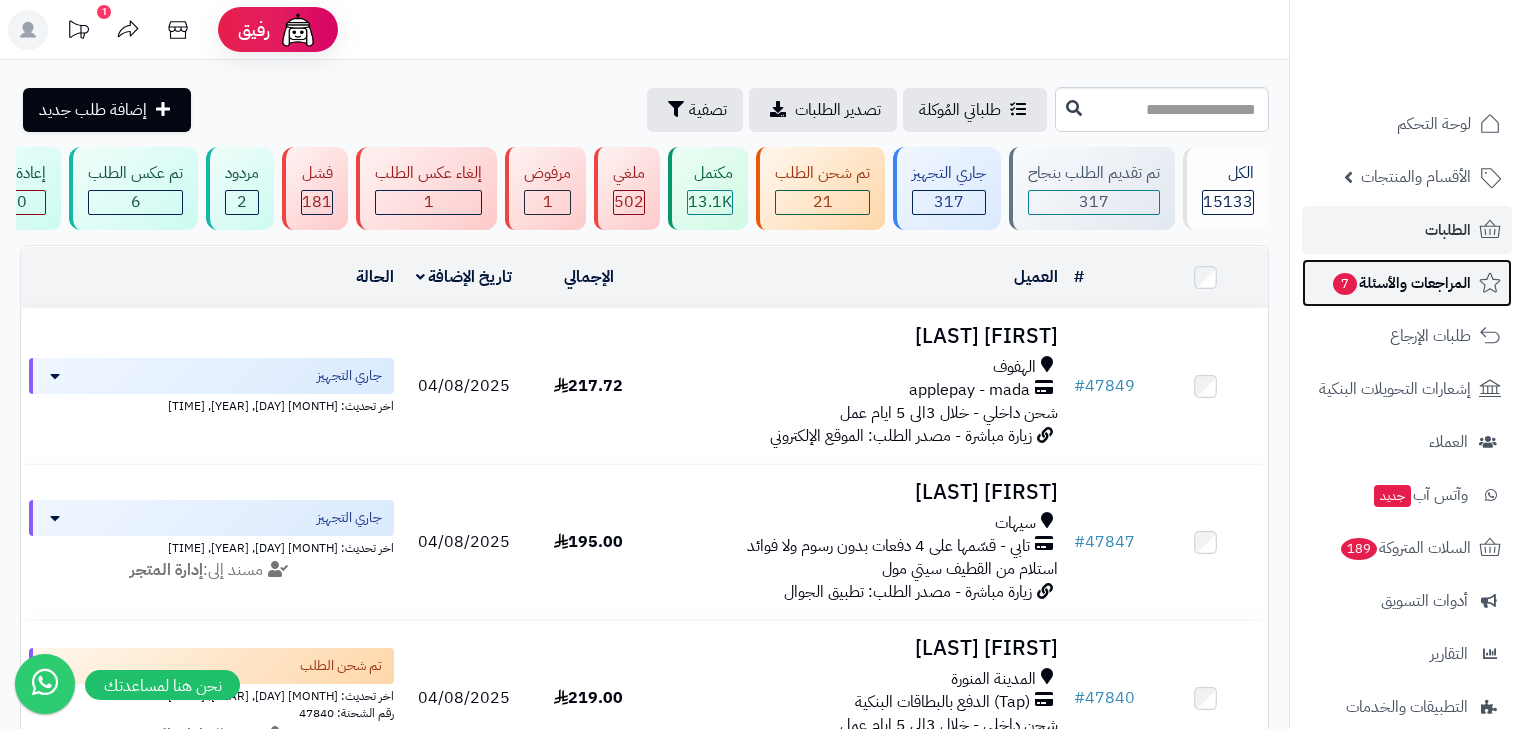 click on "المراجعات والأسئلة  7" at bounding box center (1401, 283) 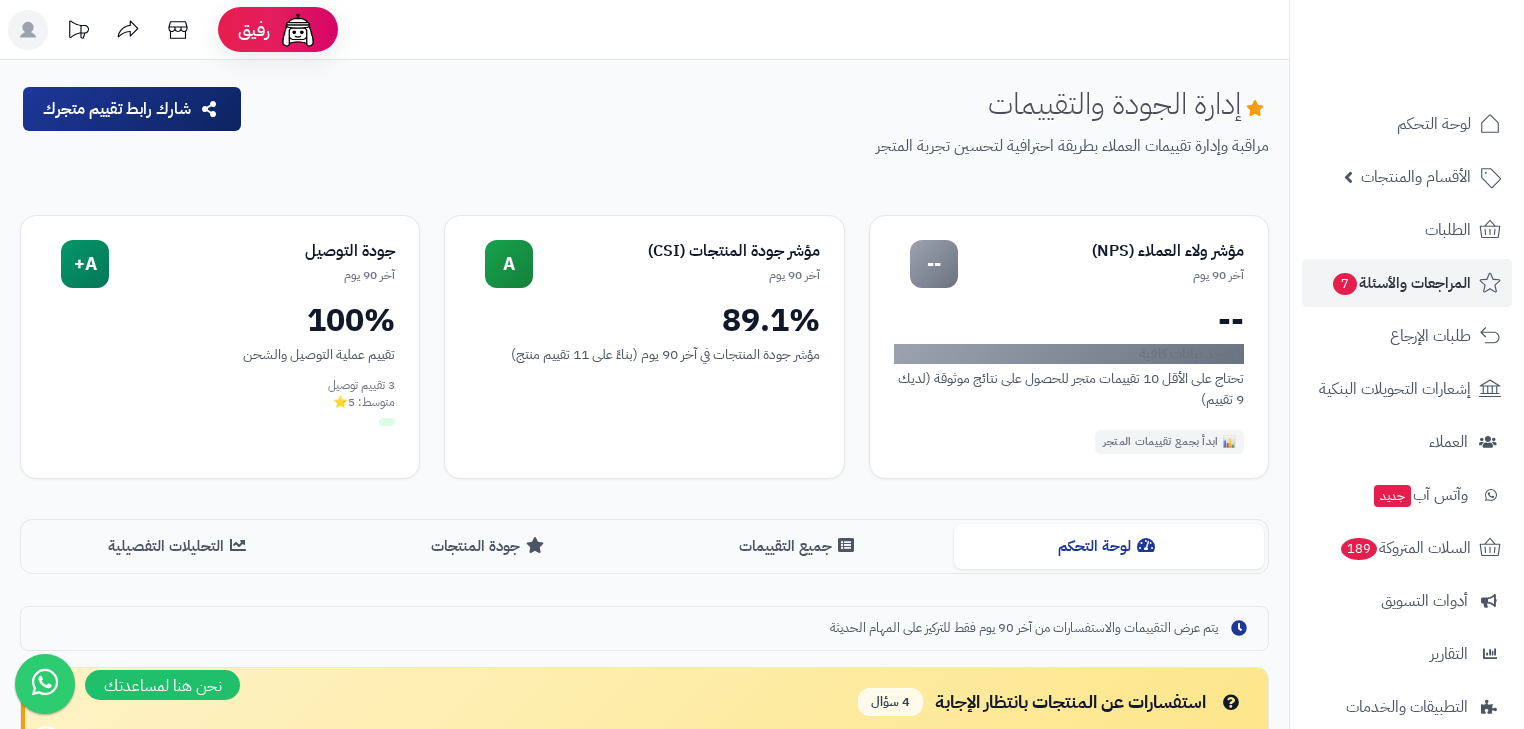 scroll, scrollTop: 0, scrollLeft: 0, axis: both 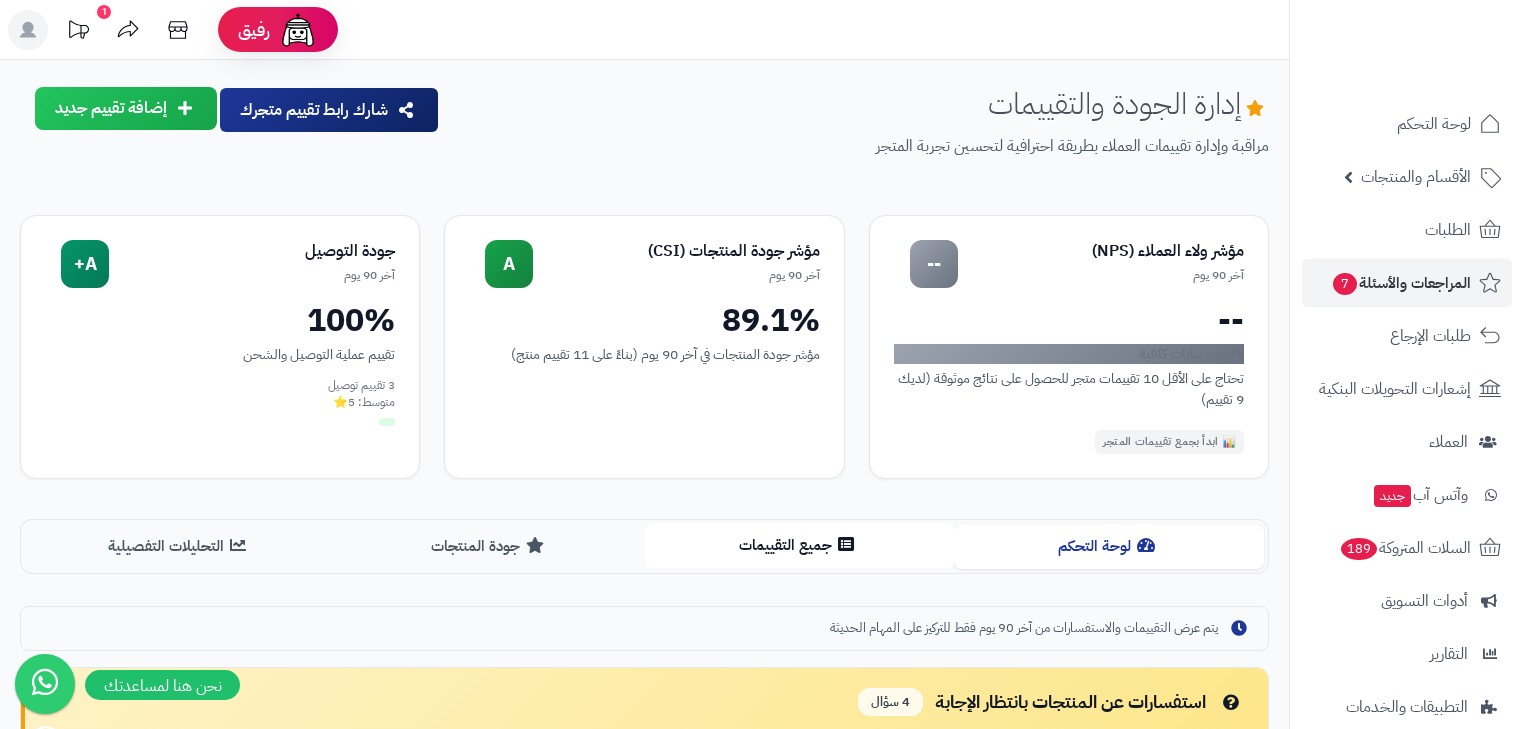 click on "جميع التقييمات" at bounding box center (800, 545) 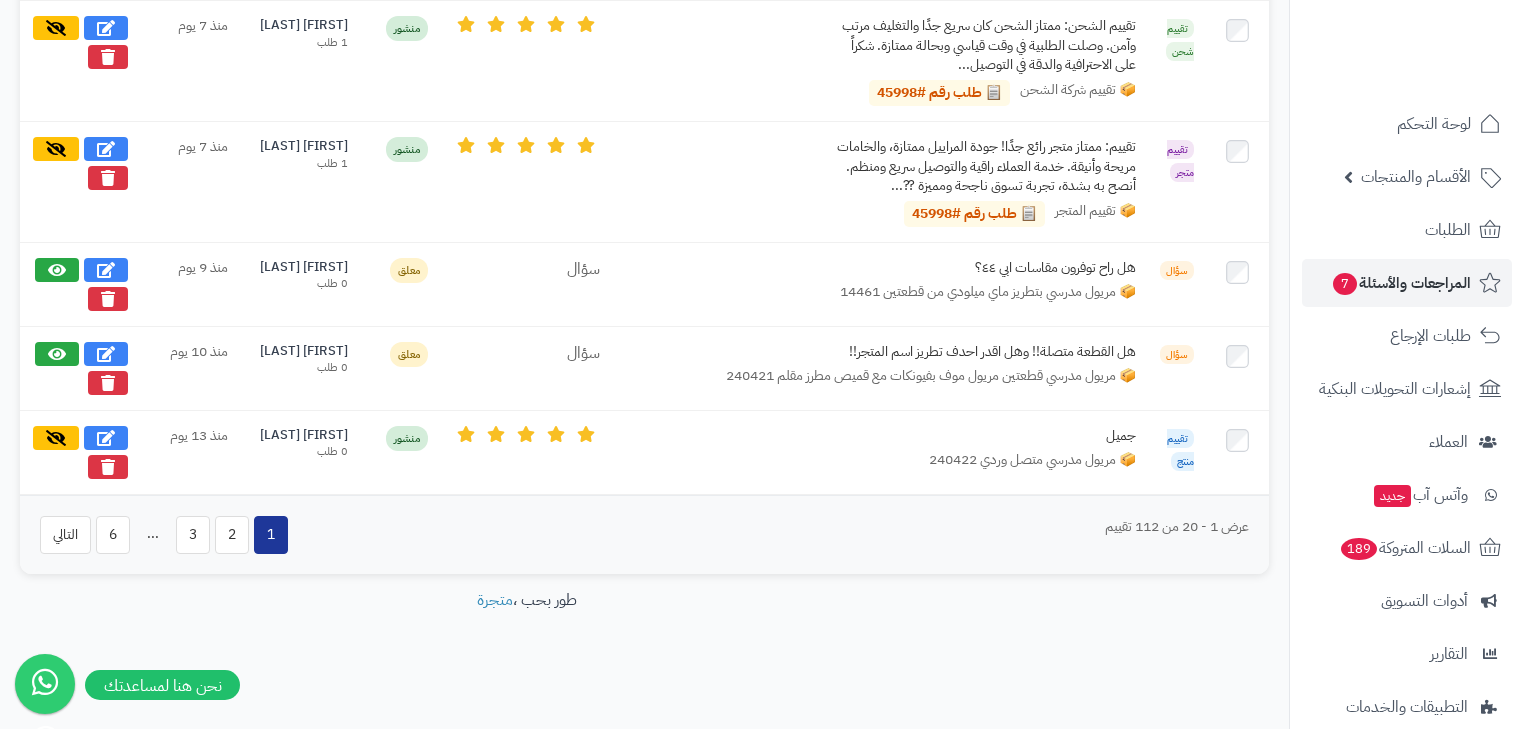 scroll, scrollTop: 2252, scrollLeft: 0, axis: vertical 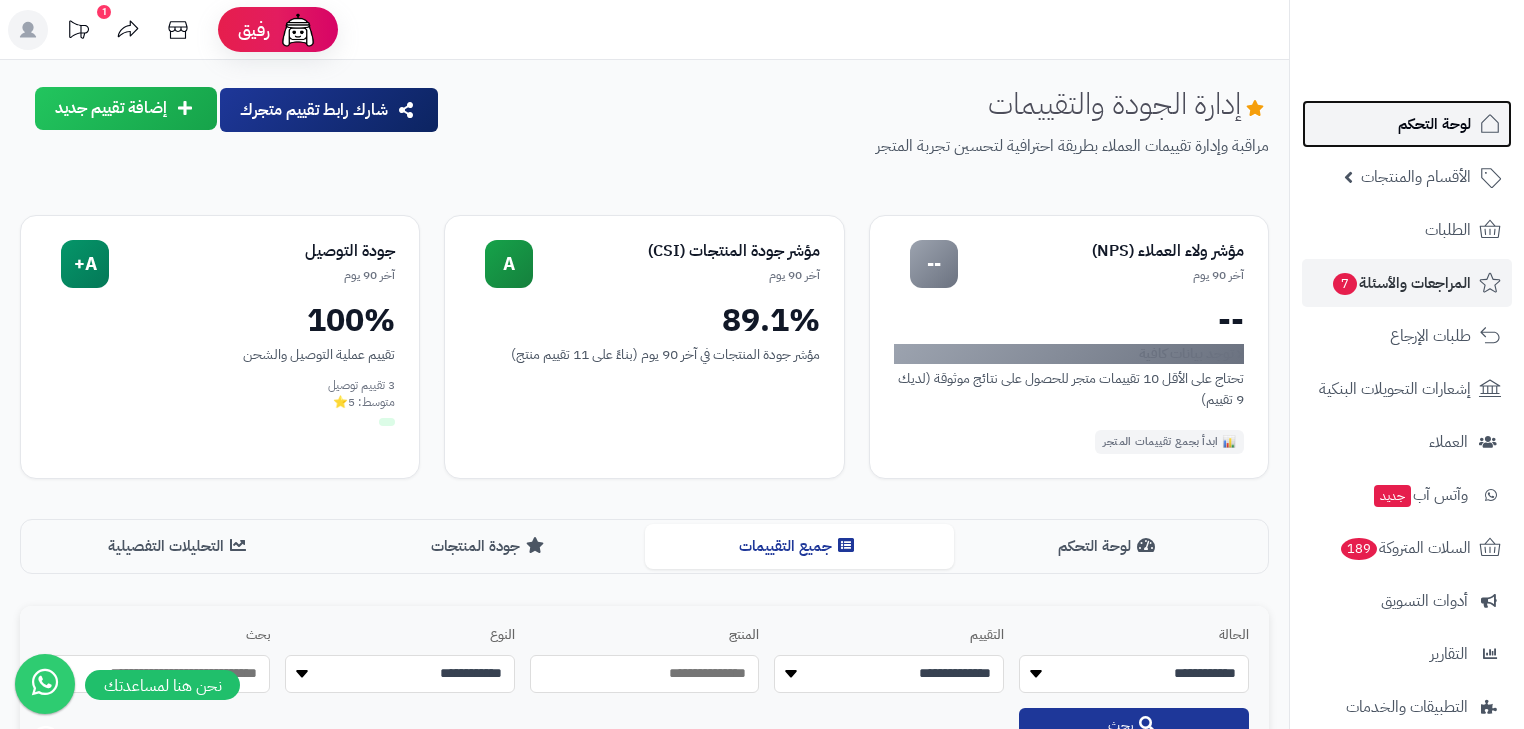 click on "لوحة التحكم" at bounding box center [1434, 124] 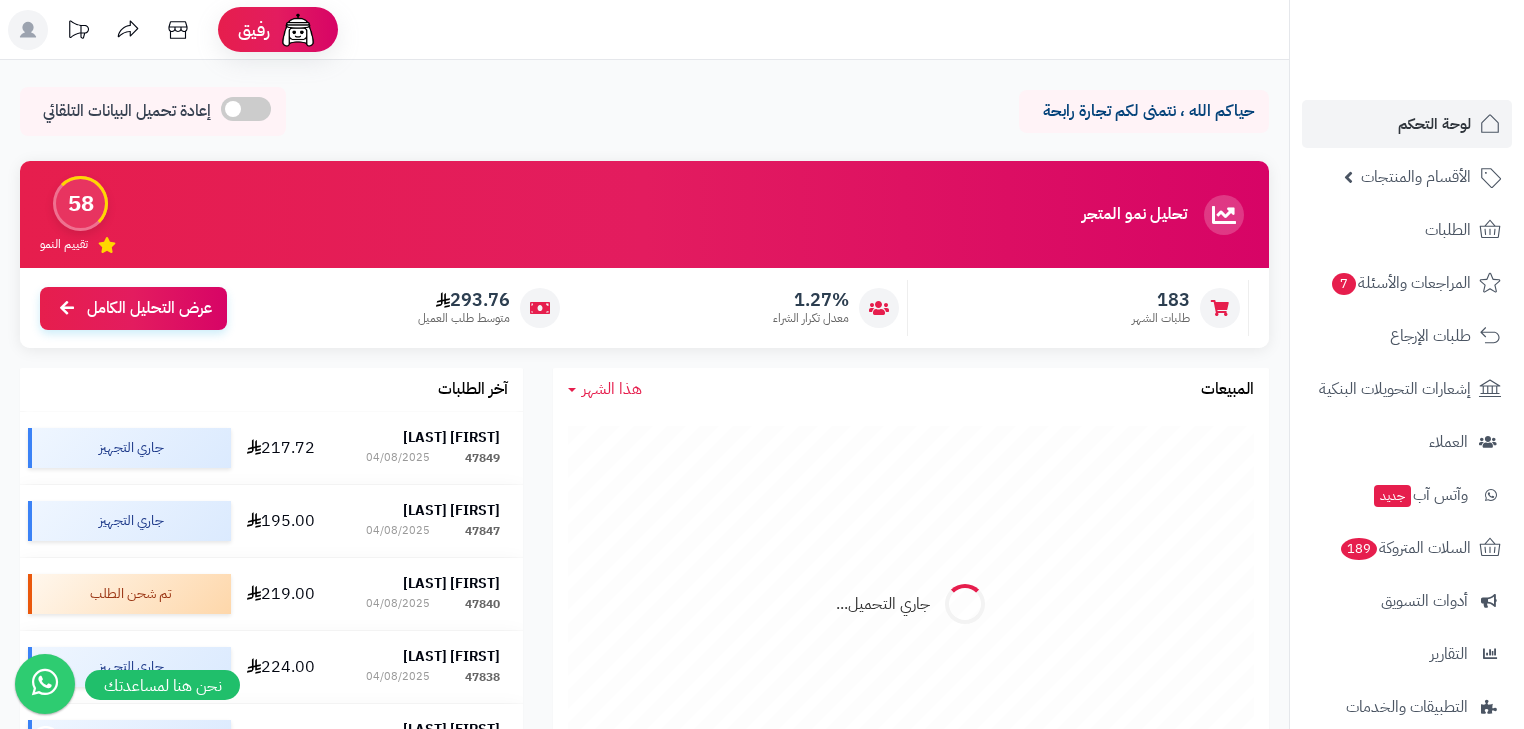 scroll, scrollTop: 0, scrollLeft: 0, axis: both 